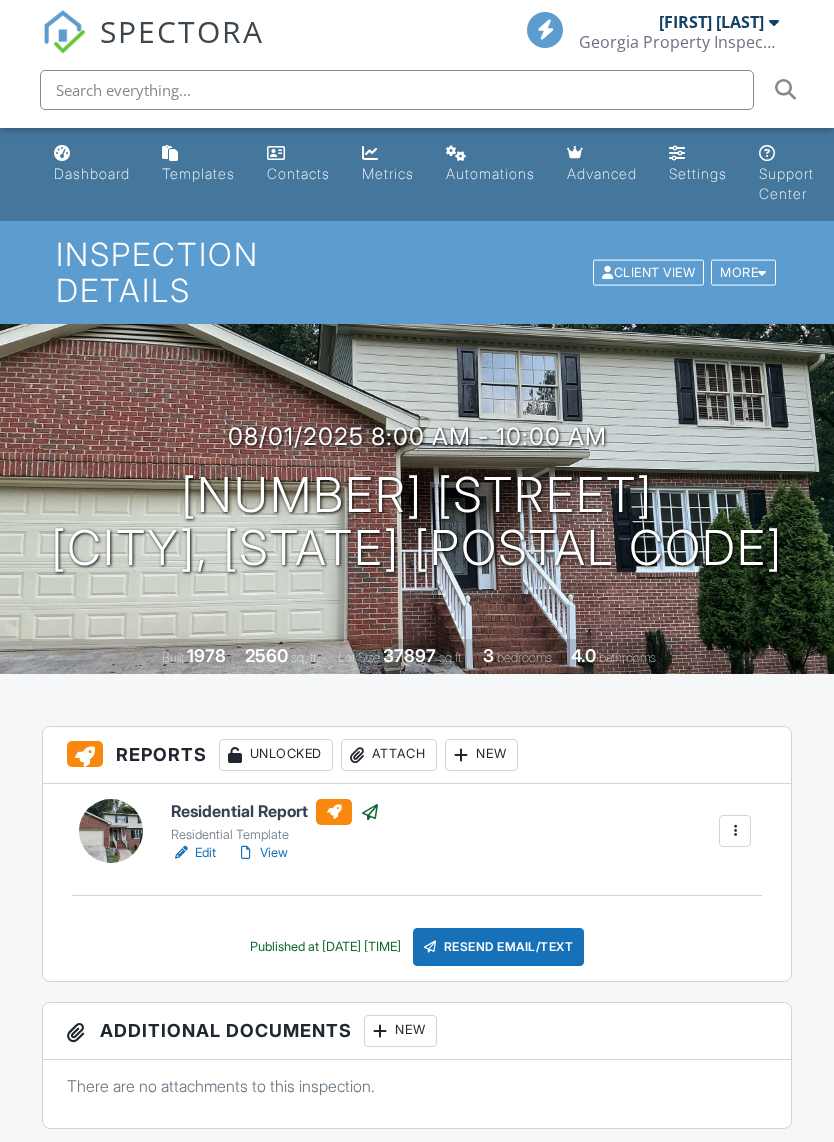 scroll, scrollTop: 0, scrollLeft: 0, axis: both 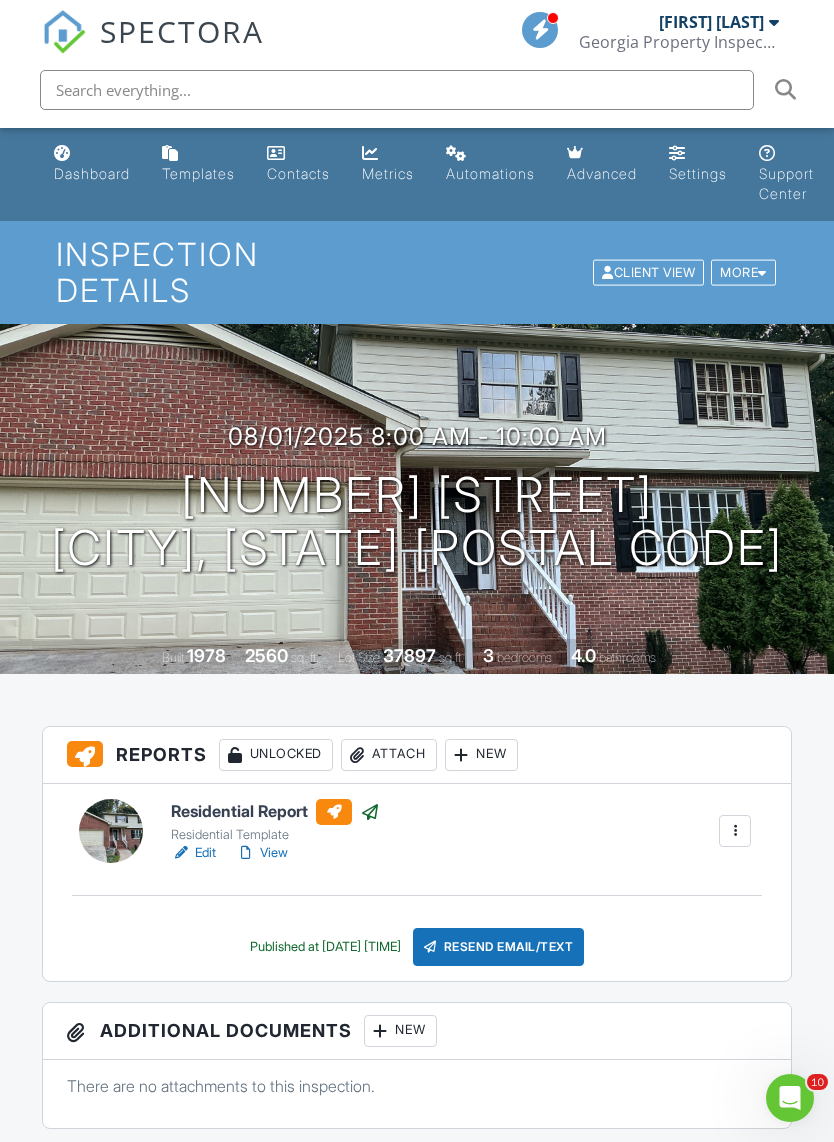 click on "Dashboard" at bounding box center [92, 173] 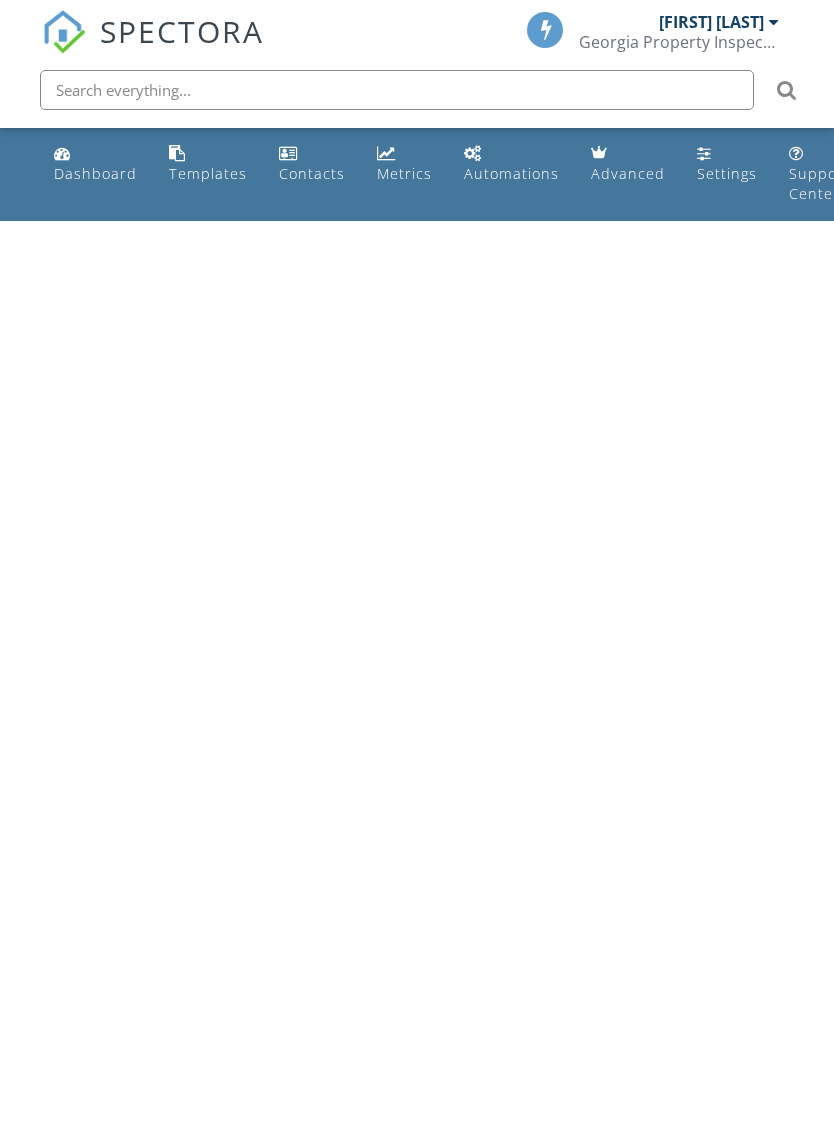 scroll, scrollTop: 0, scrollLeft: 0, axis: both 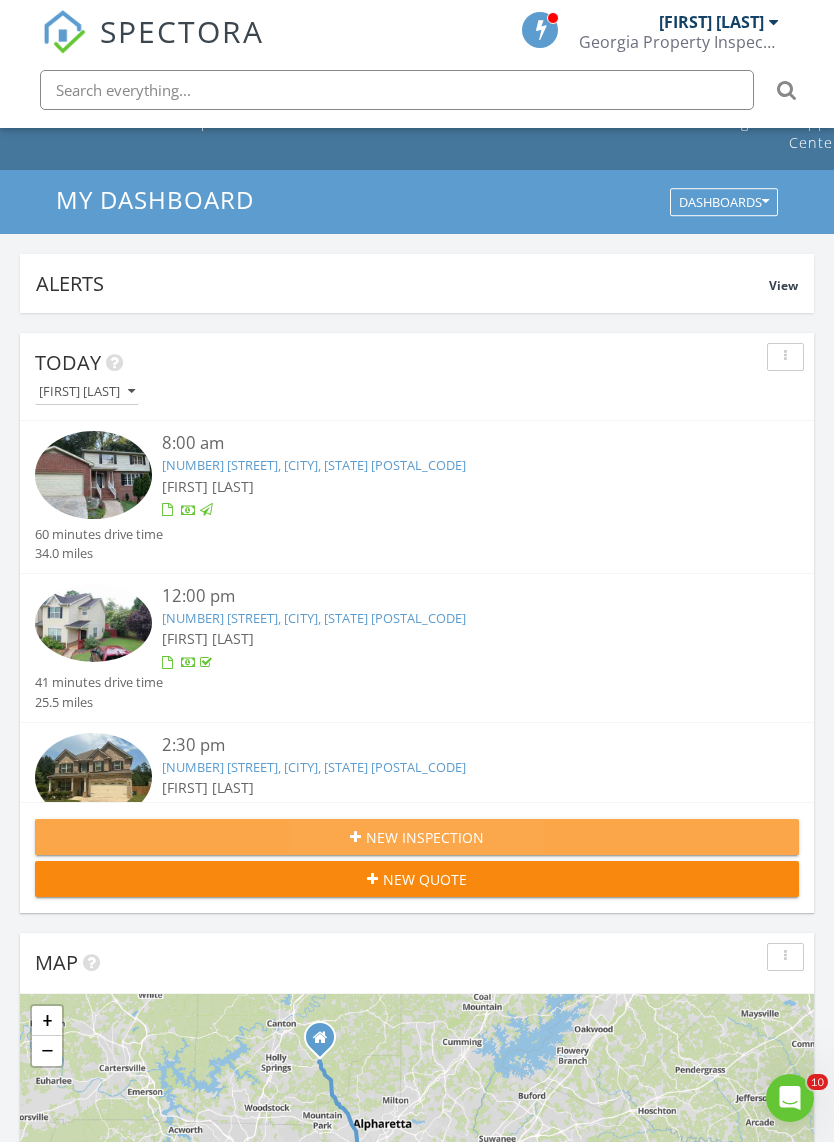 click on "New Inspection" at bounding box center [417, 837] 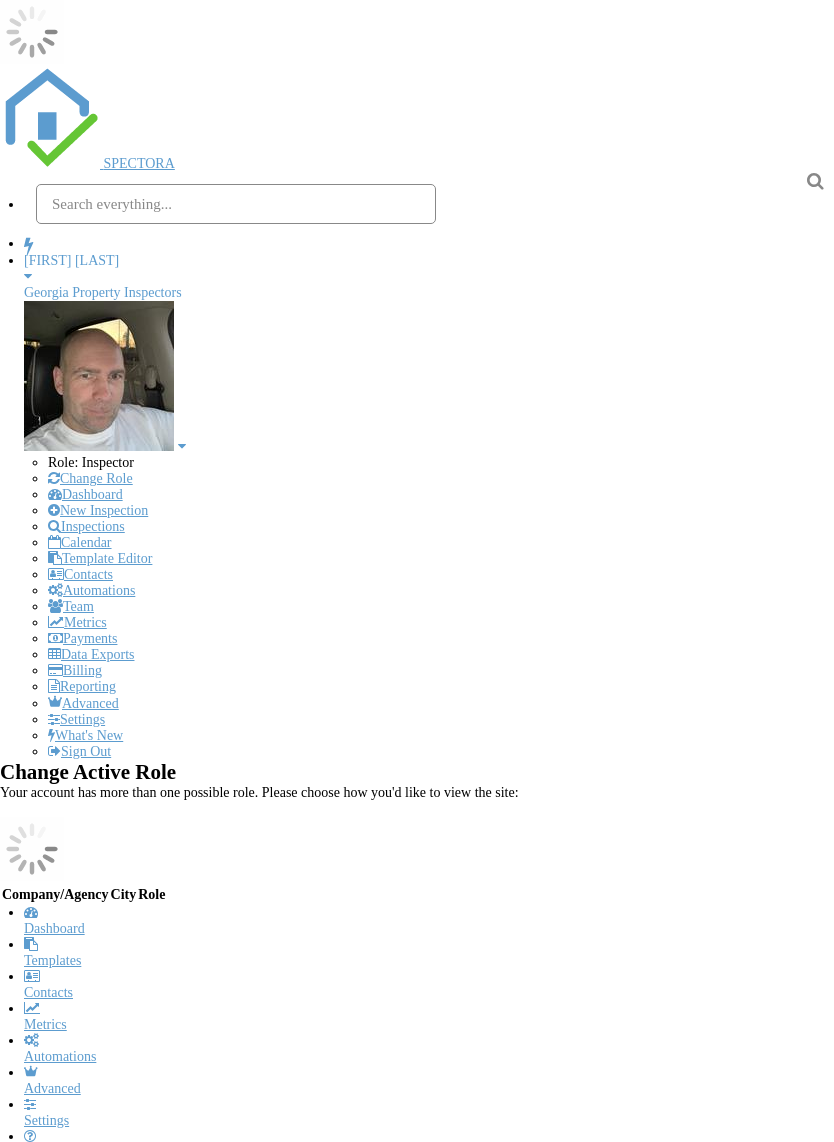 scroll, scrollTop: 0, scrollLeft: 0, axis: both 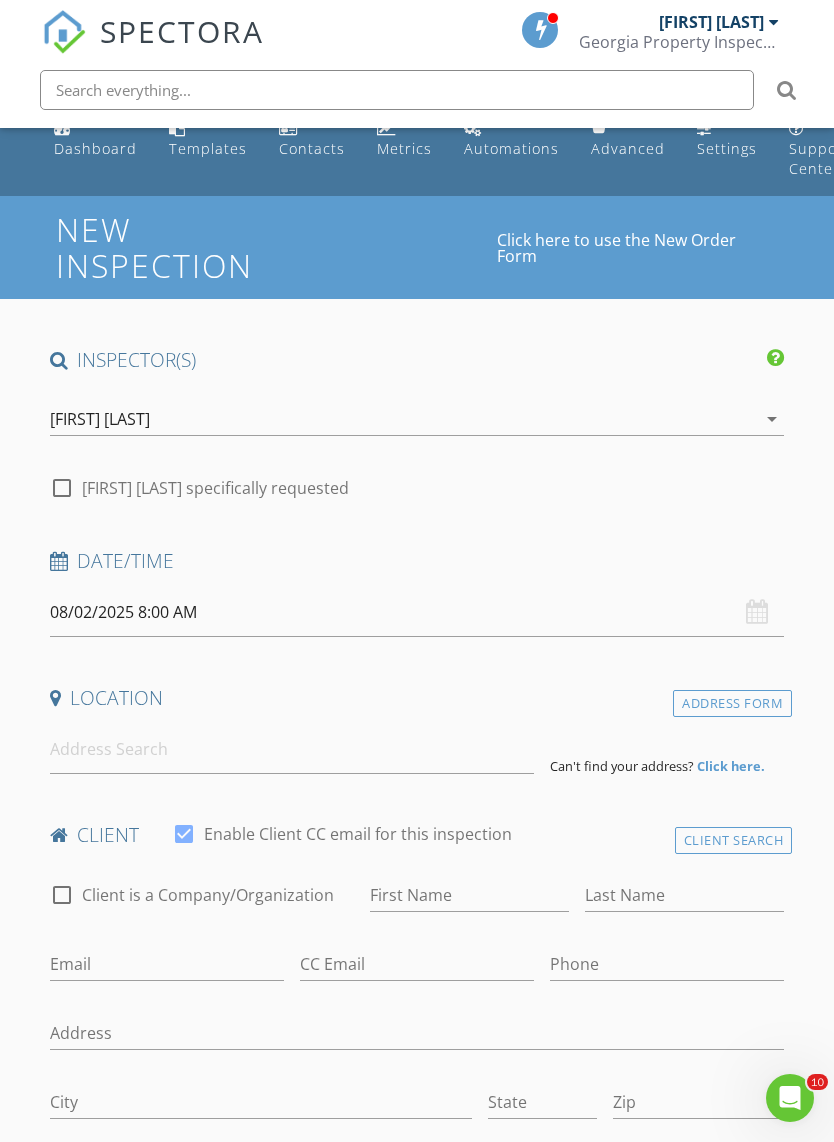 click on "08/02/2025 8:00 AM" at bounding box center [417, 612] 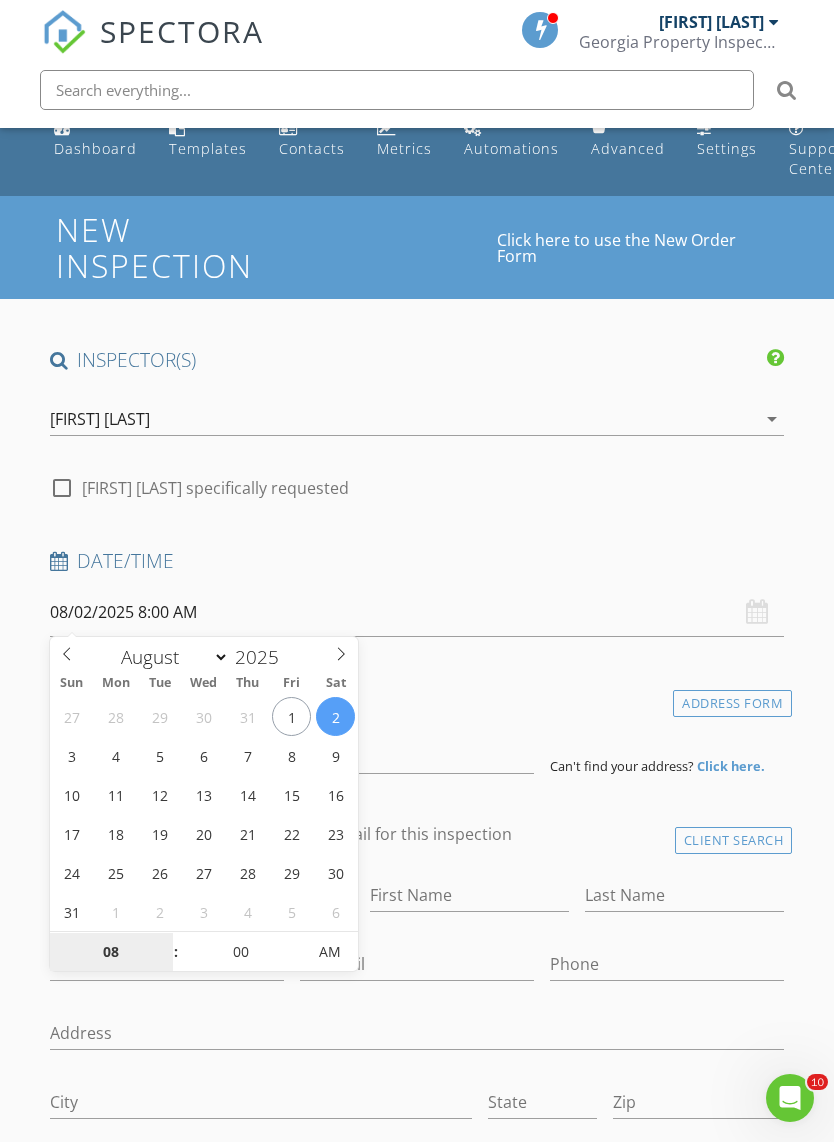 click on "08" at bounding box center [111, 953] 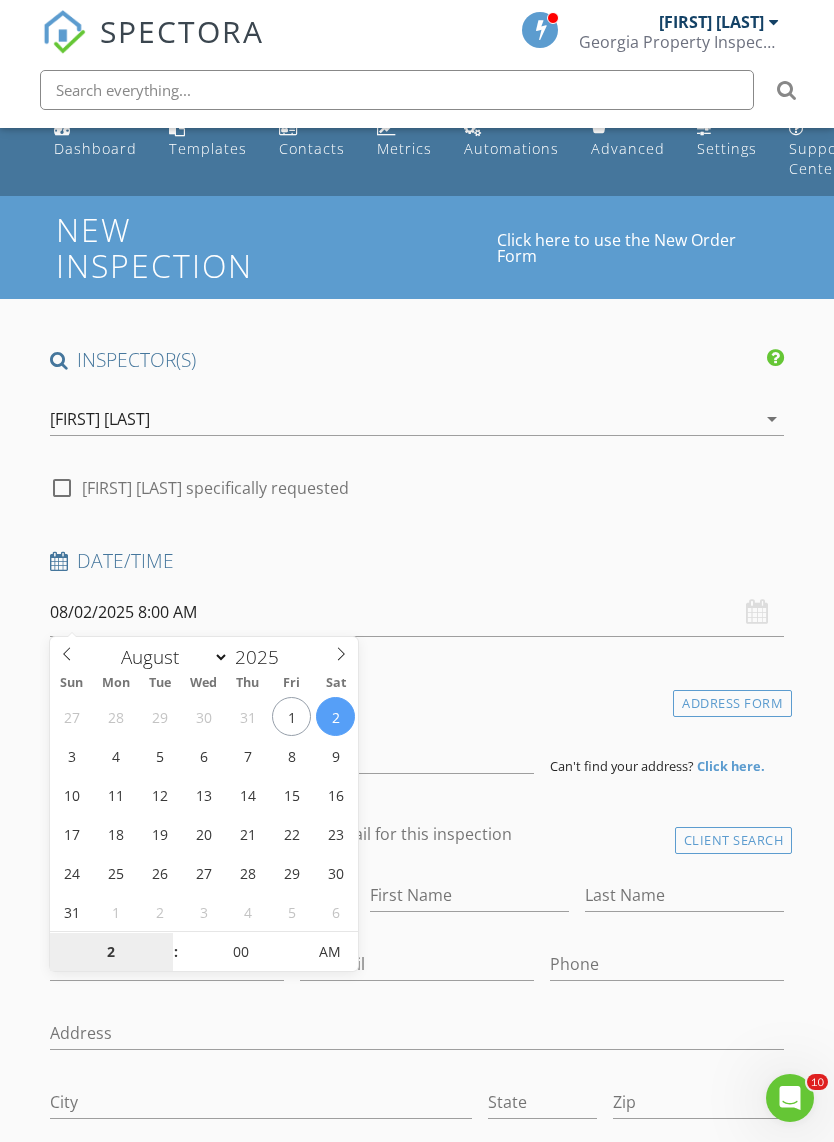 scroll, scrollTop: 237, scrollLeft: 0, axis: vertical 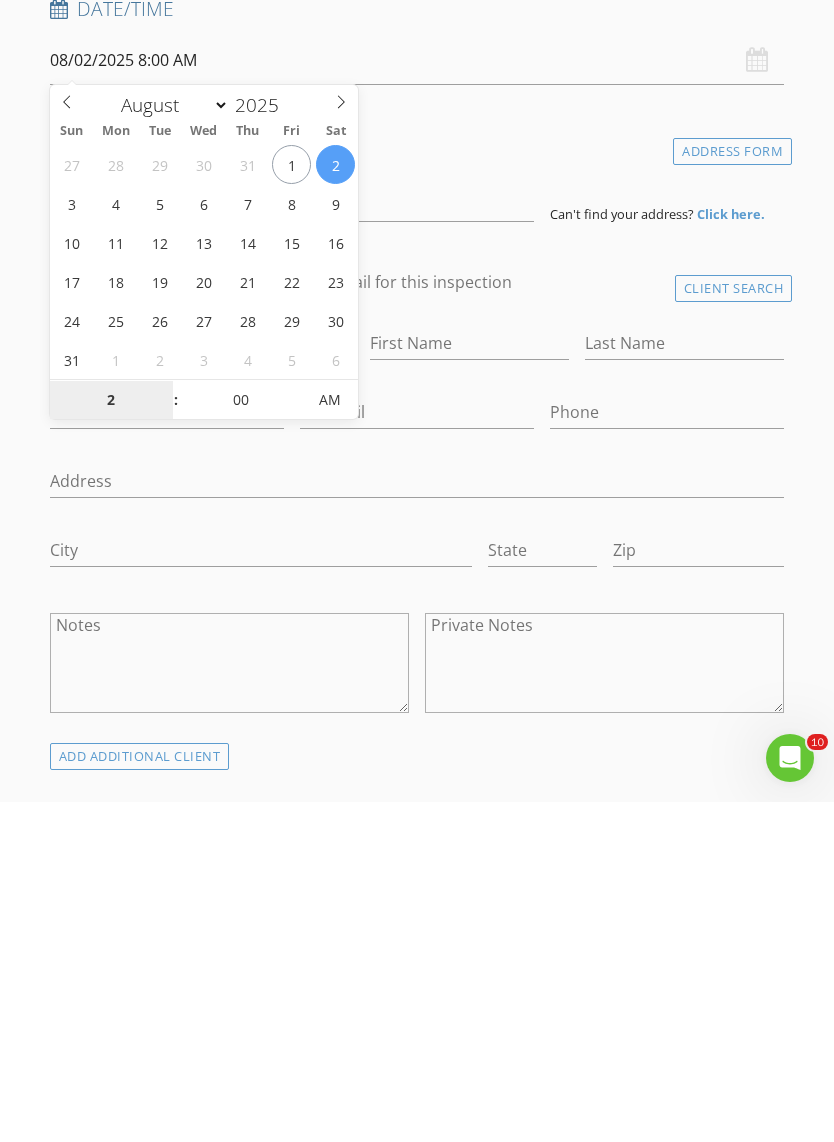 type on "02" 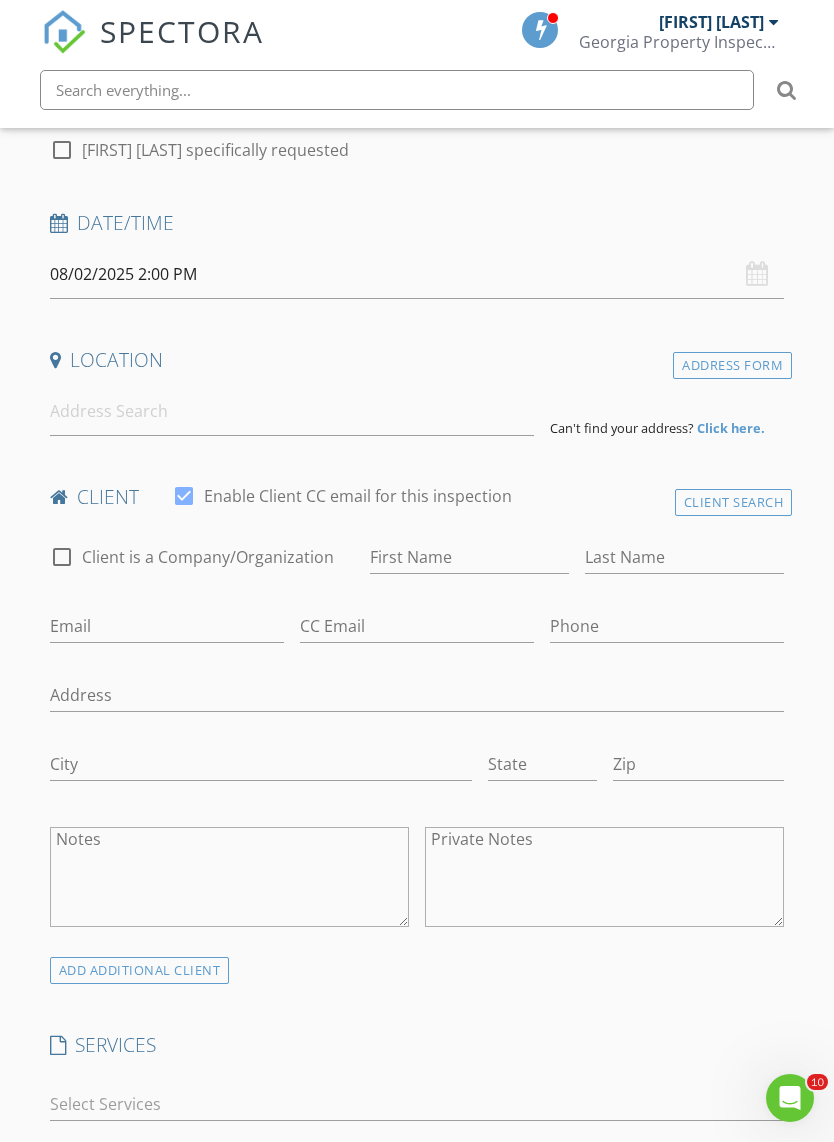 scroll, scrollTop: 361, scrollLeft: 0, axis: vertical 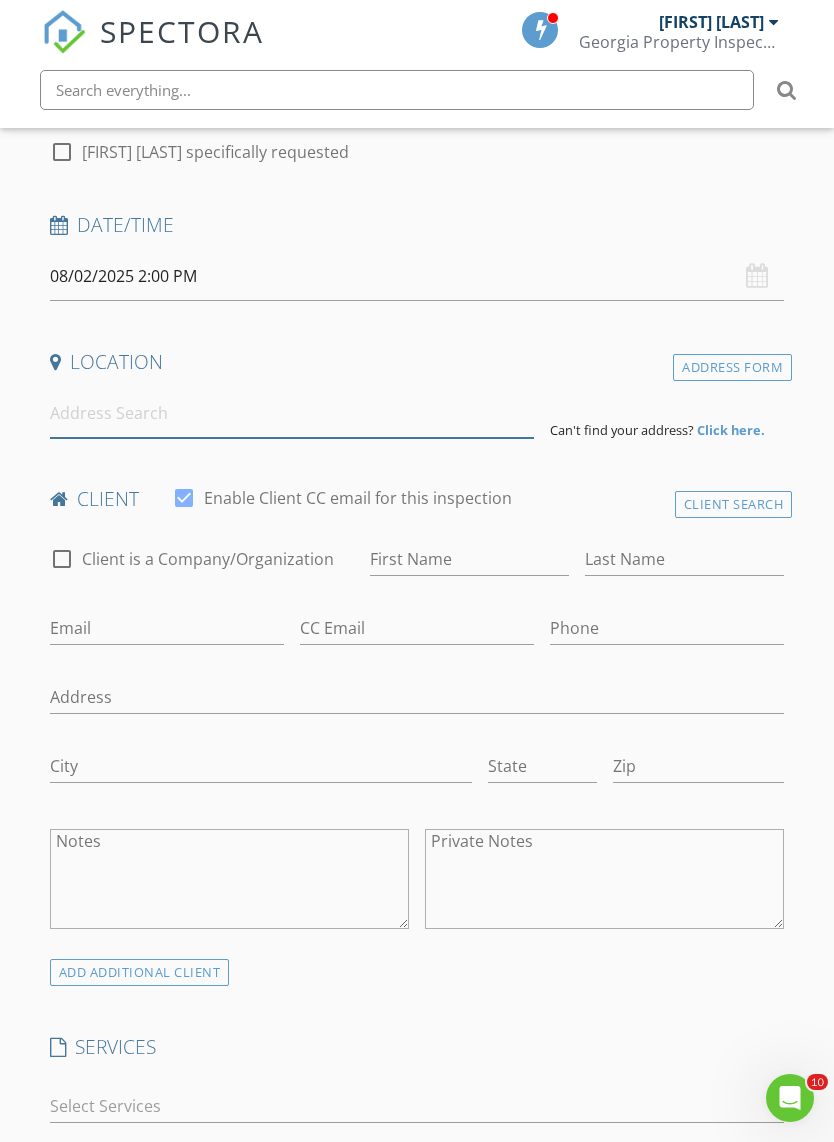 click at bounding box center (292, 413) 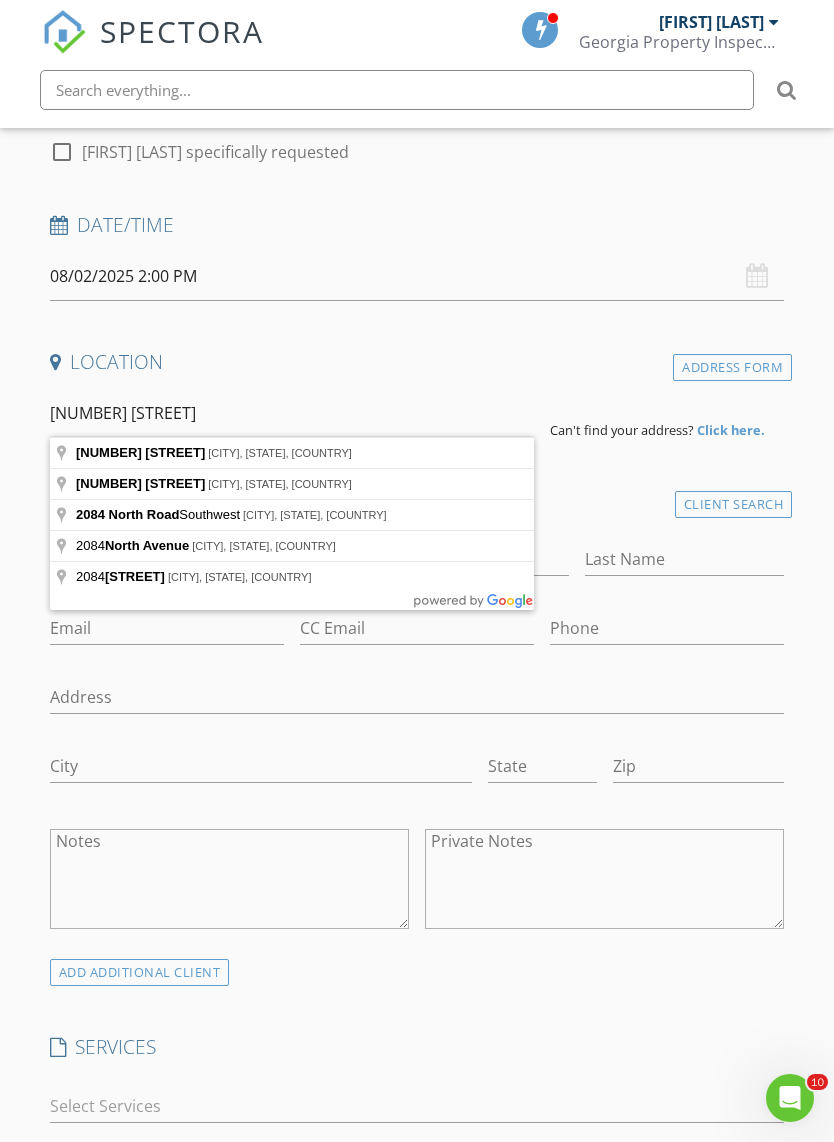 type on "2084 North Drive Southwest, Atlanta, GA, USA" 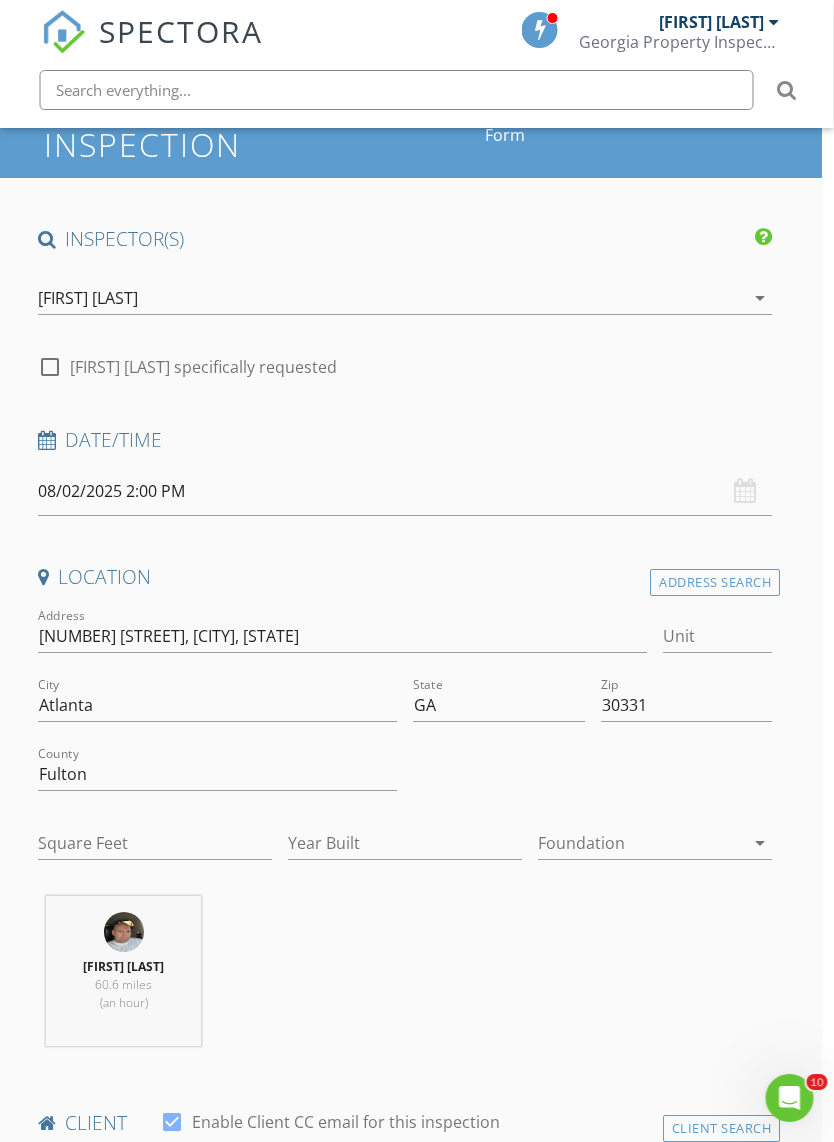 scroll, scrollTop: 0, scrollLeft: 0, axis: both 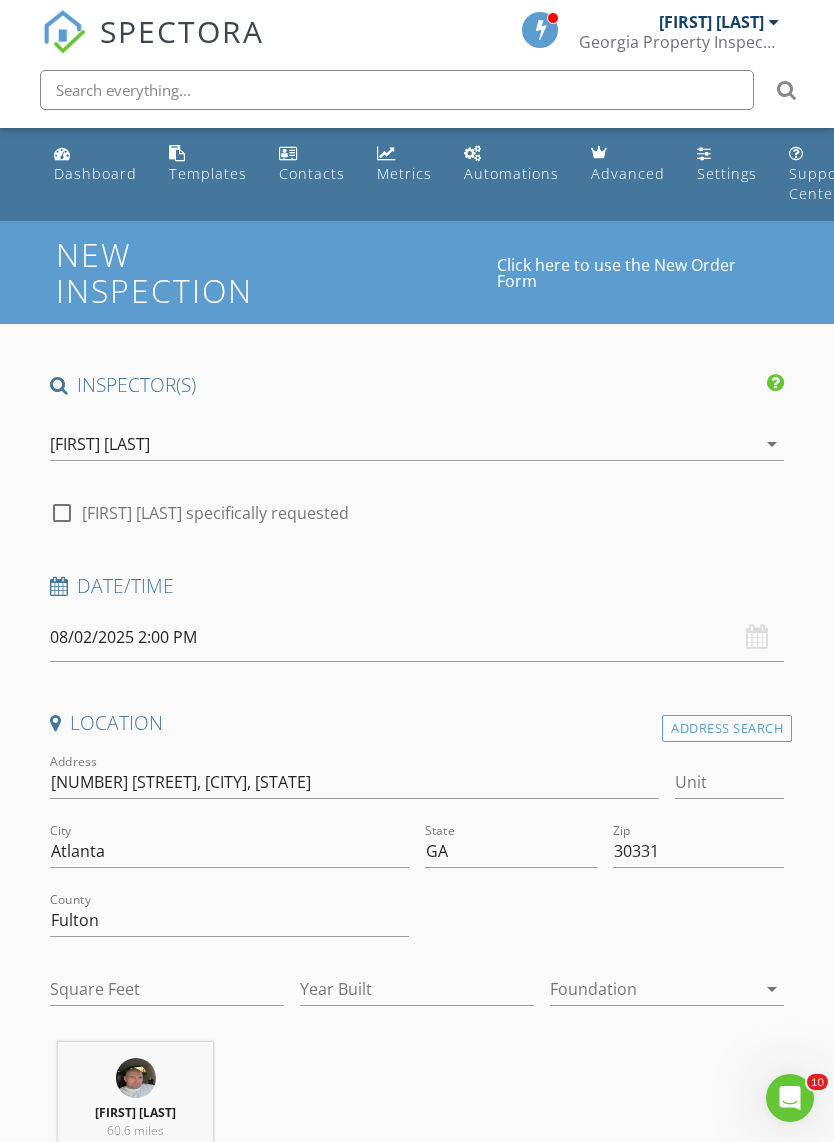 click on "Dashboard" at bounding box center [95, 164] 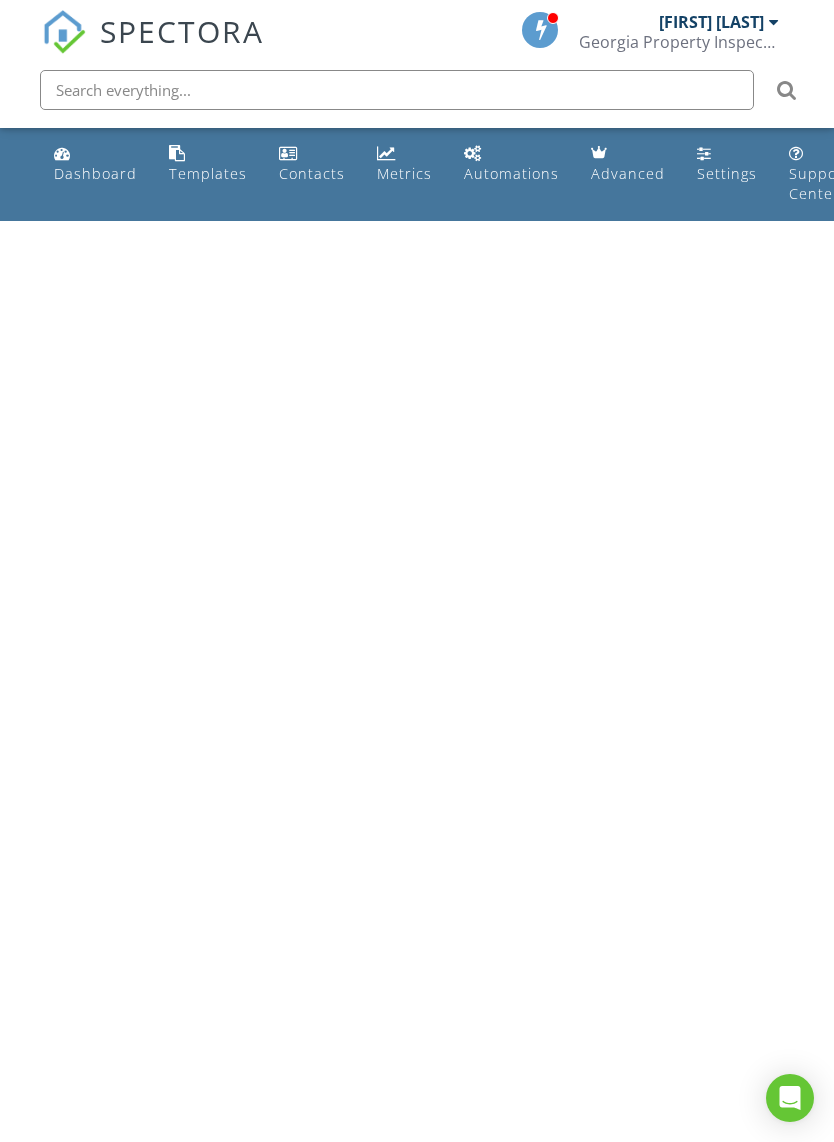 scroll, scrollTop: 0, scrollLeft: 0, axis: both 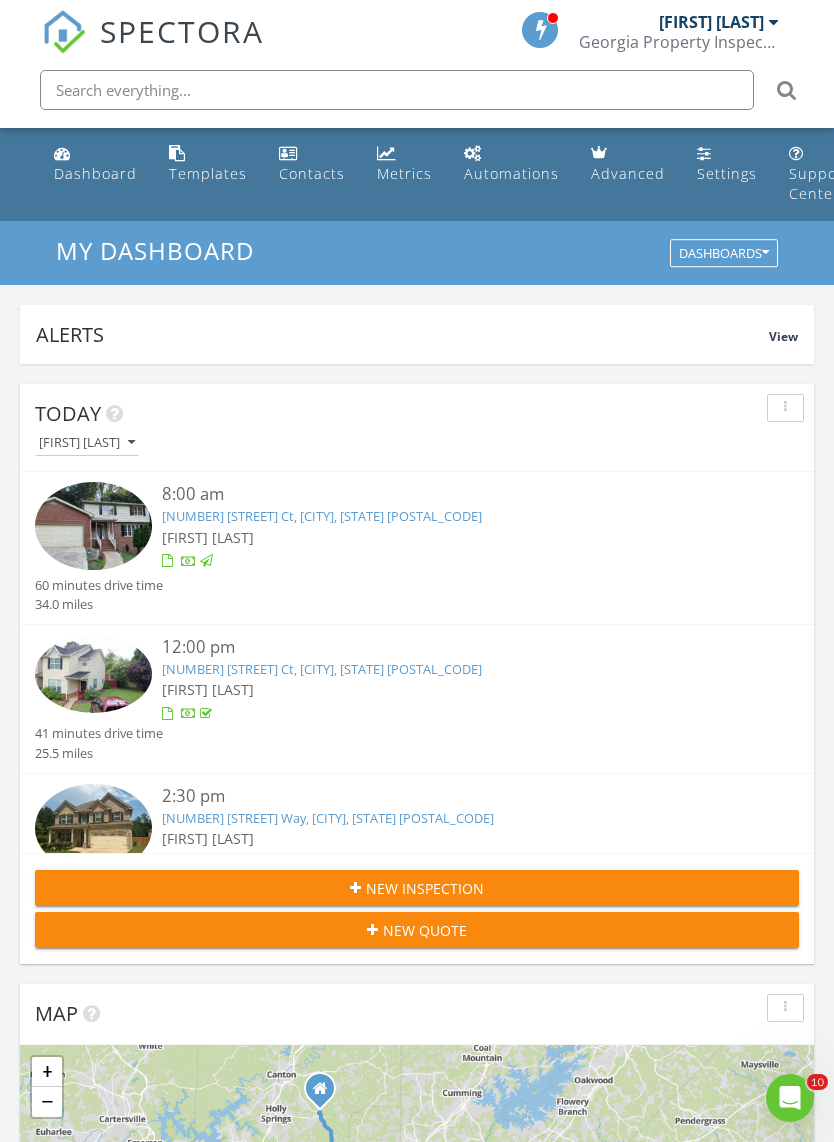 click on "New Inspection" at bounding box center [417, 888] 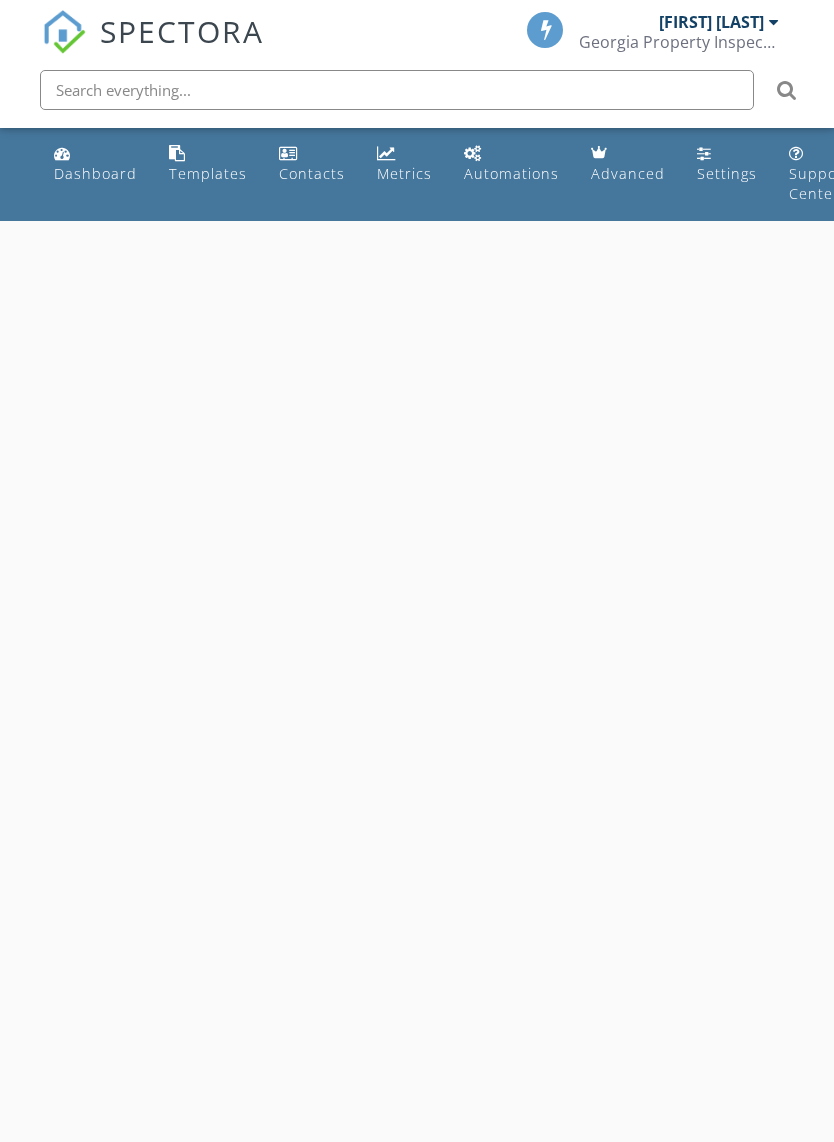 scroll, scrollTop: 0, scrollLeft: 0, axis: both 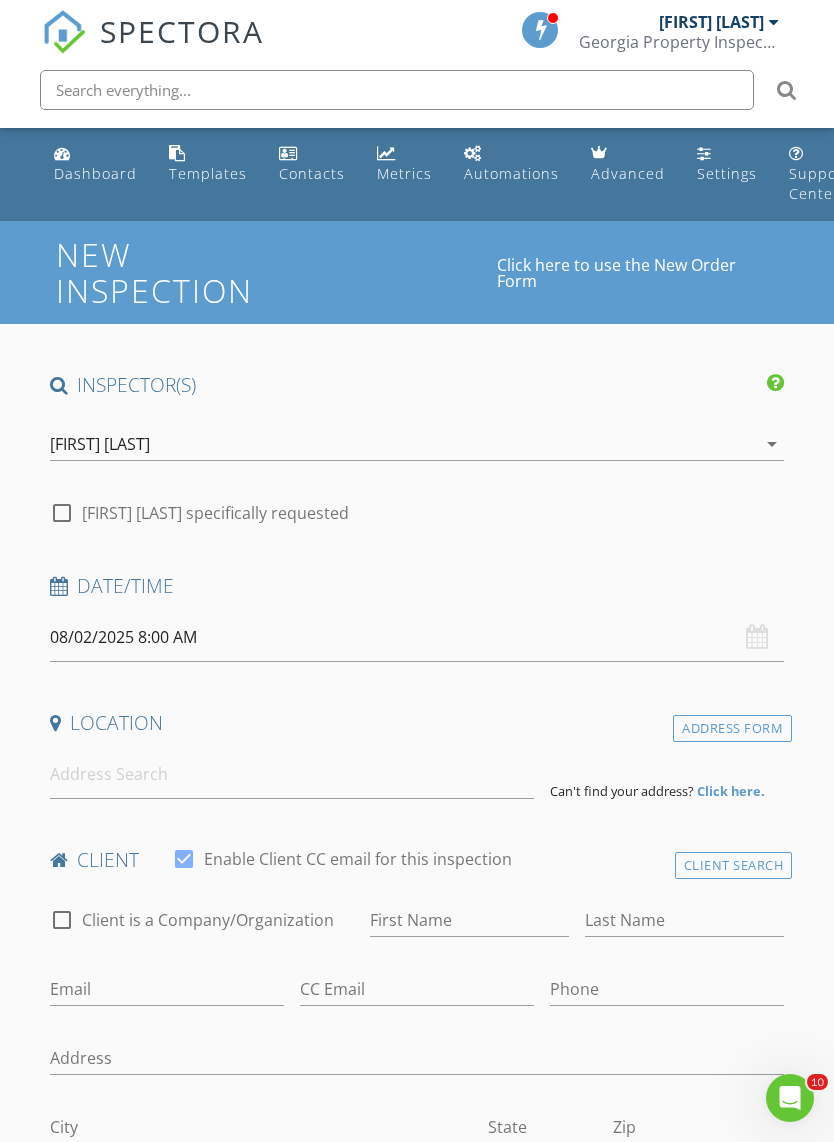 click on "08/02/2025 8:00 AM" at bounding box center (417, 637) 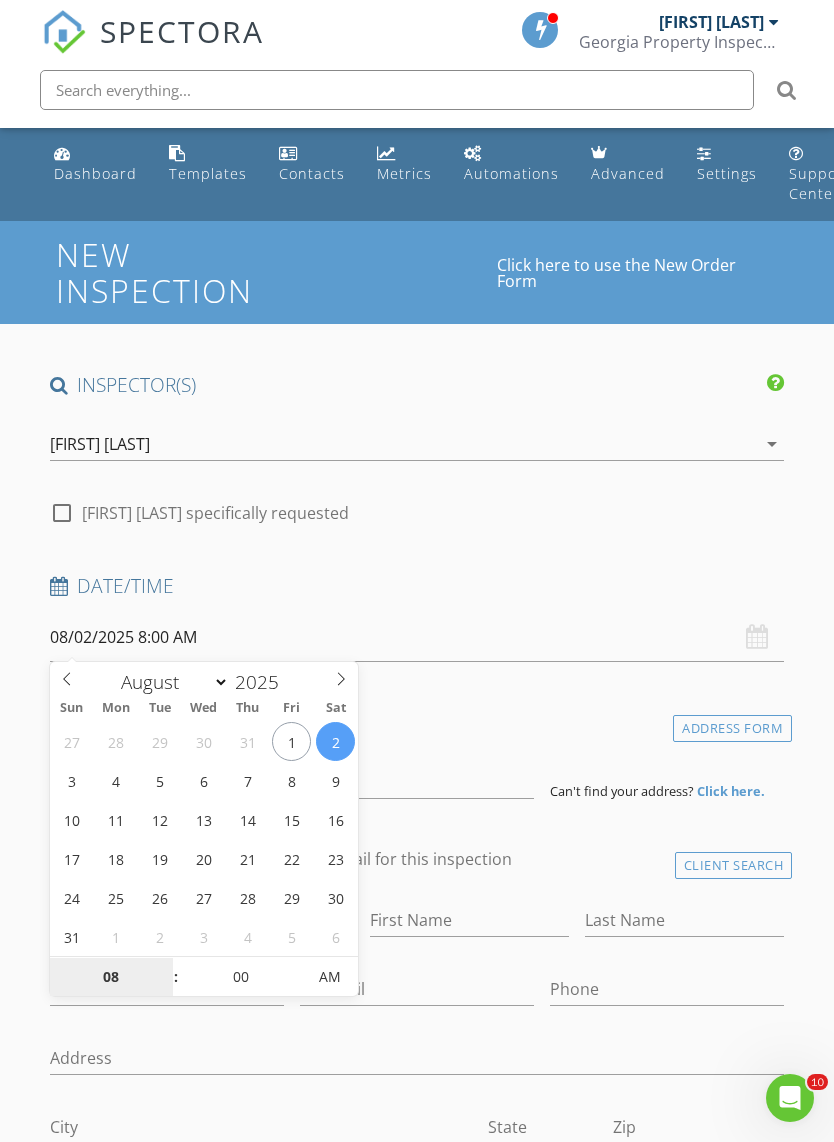 click on "08" at bounding box center (111, 978) 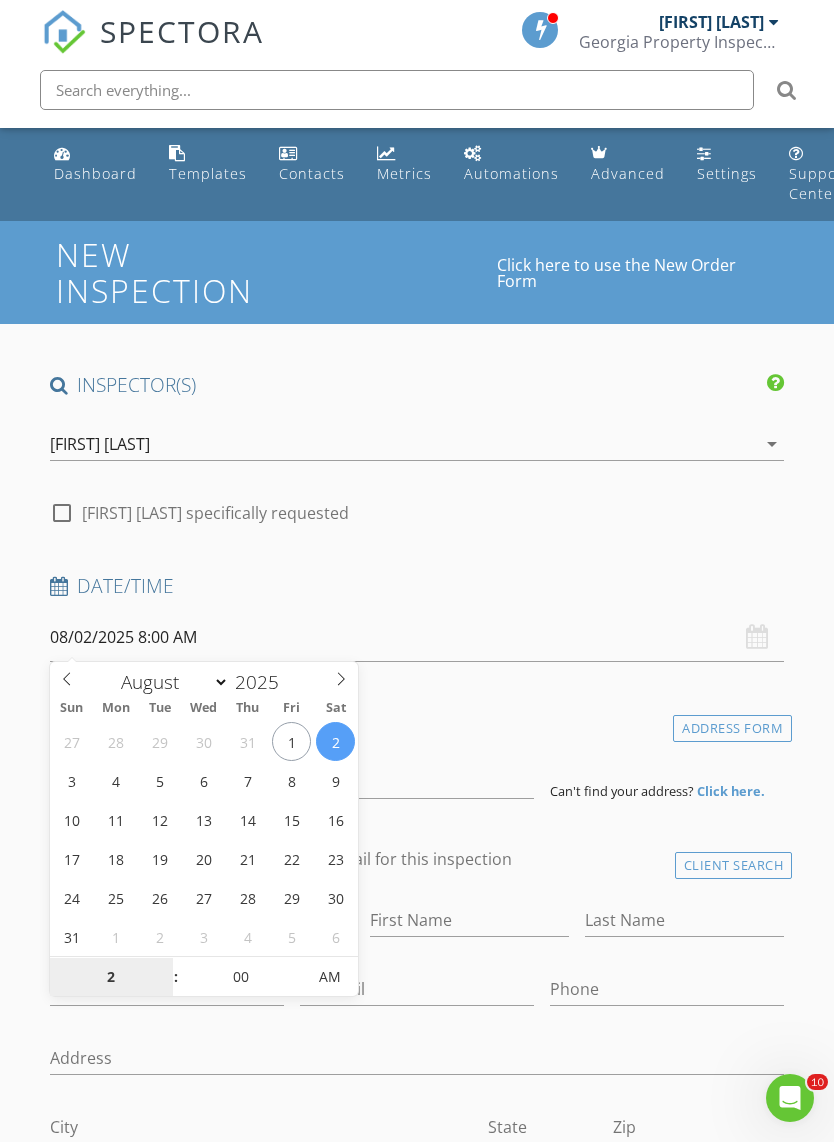 scroll, scrollTop: 237, scrollLeft: 0, axis: vertical 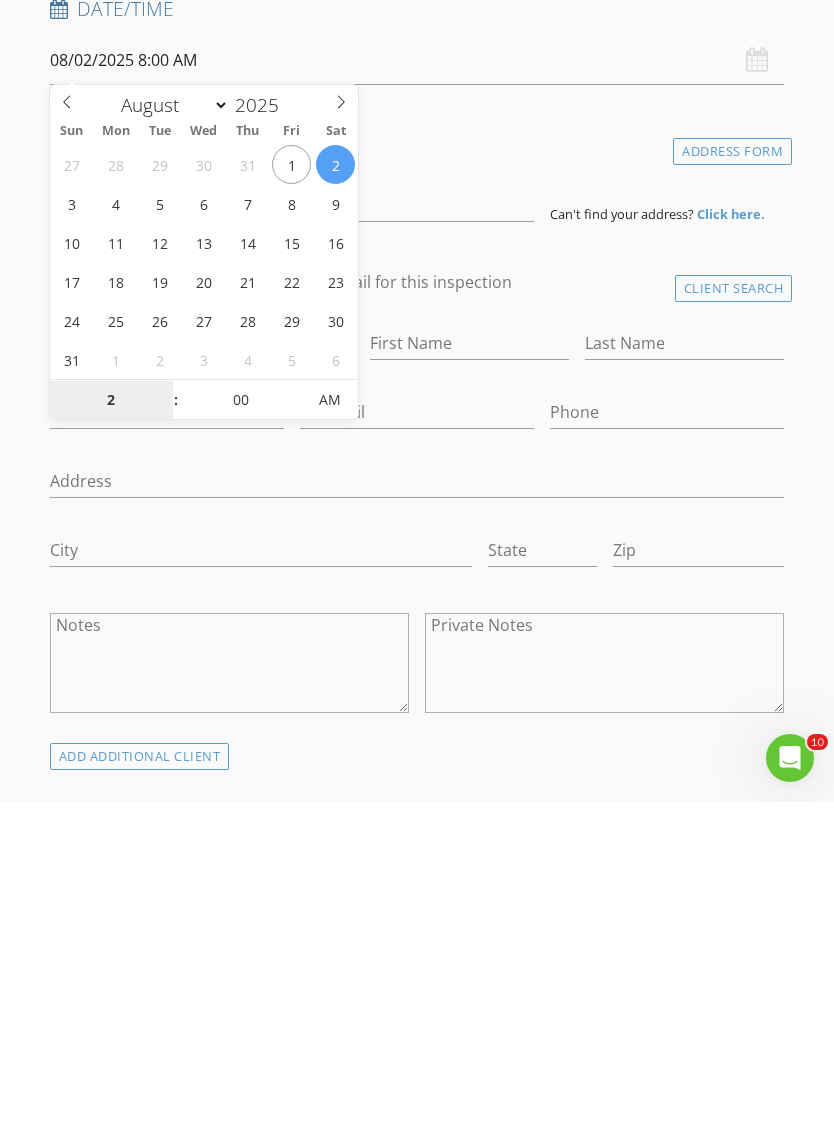 type on "02" 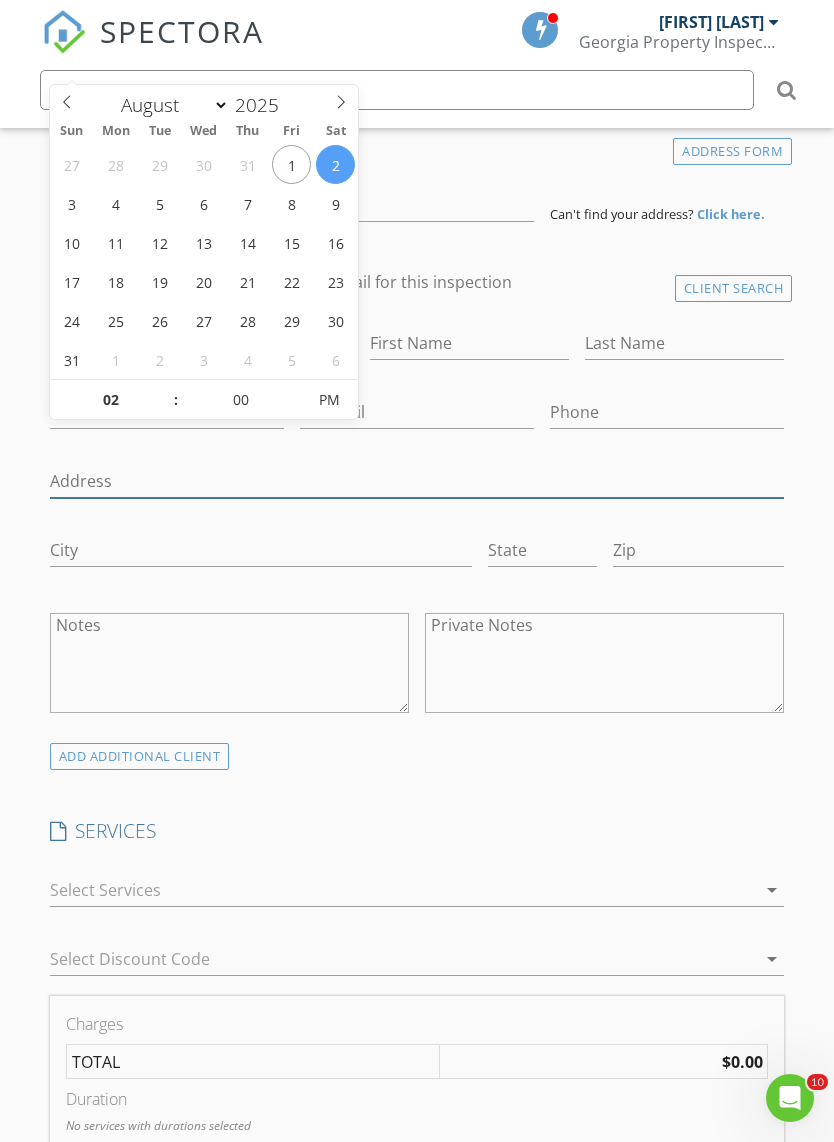 click on "Address" at bounding box center (417, 481) 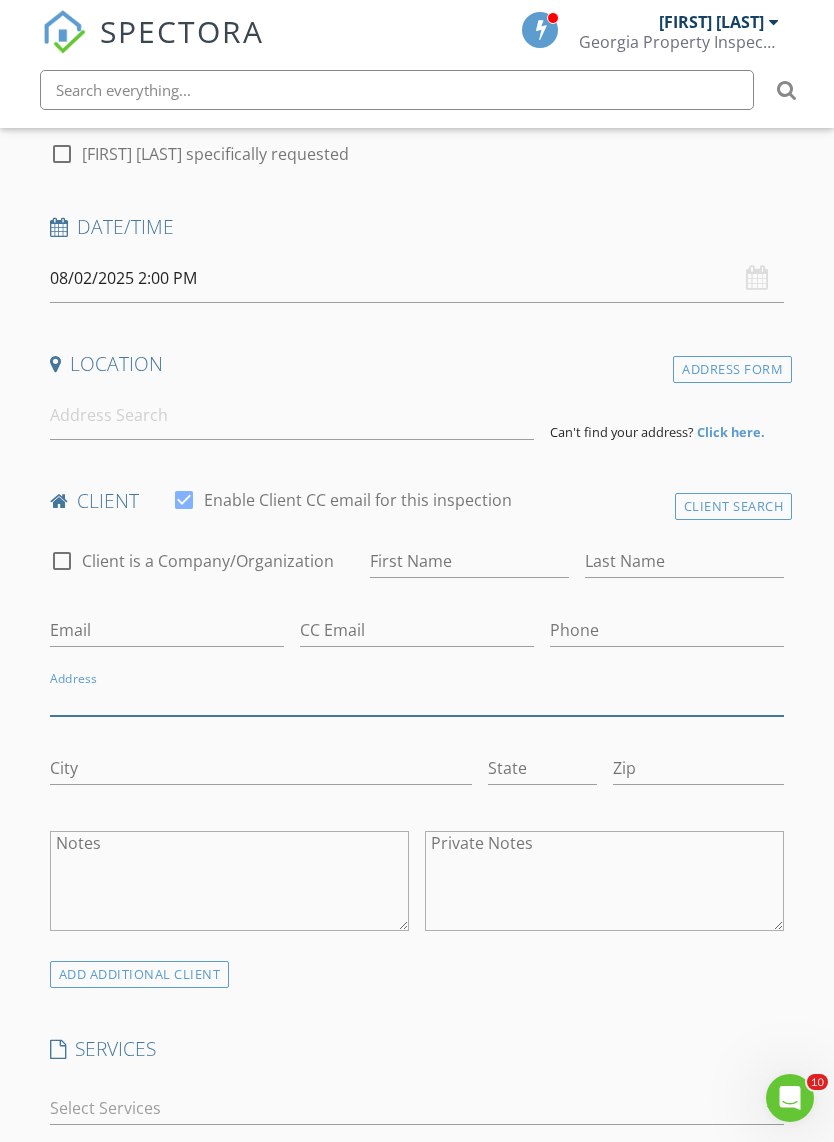 scroll, scrollTop: 350, scrollLeft: 0, axis: vertical 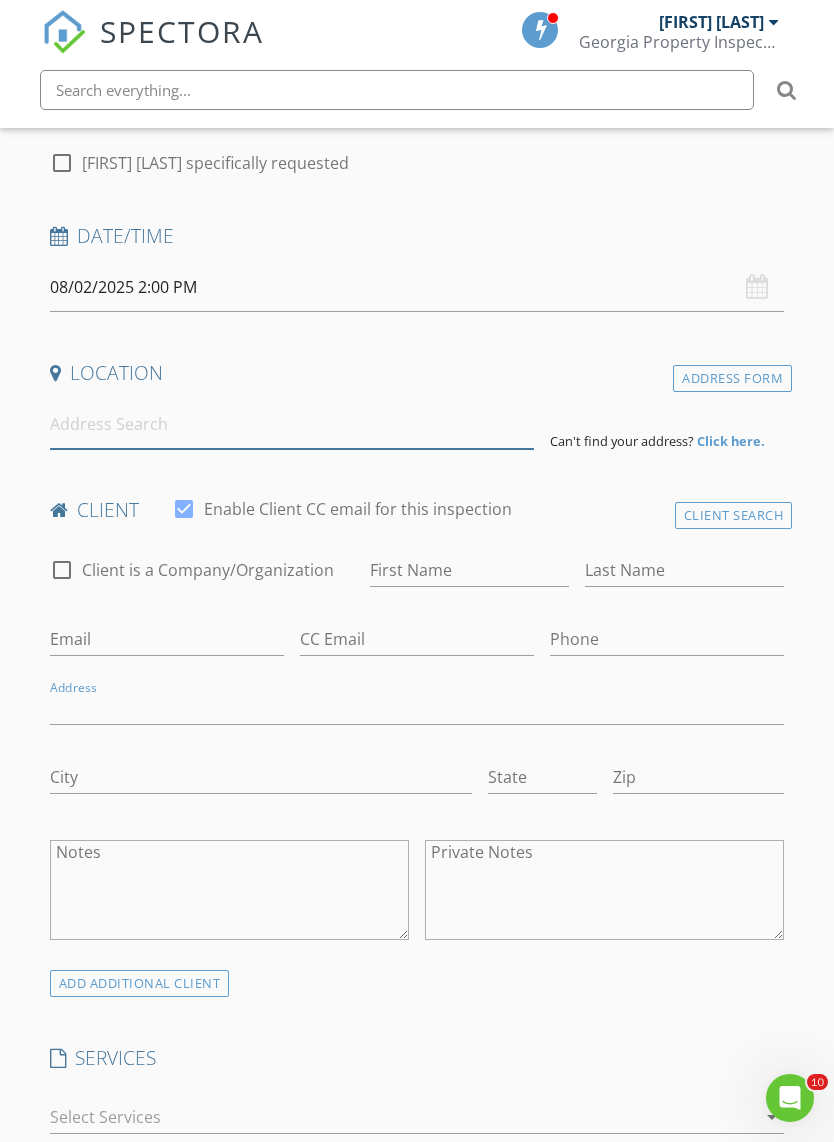 click at bounding box center (292, 424) 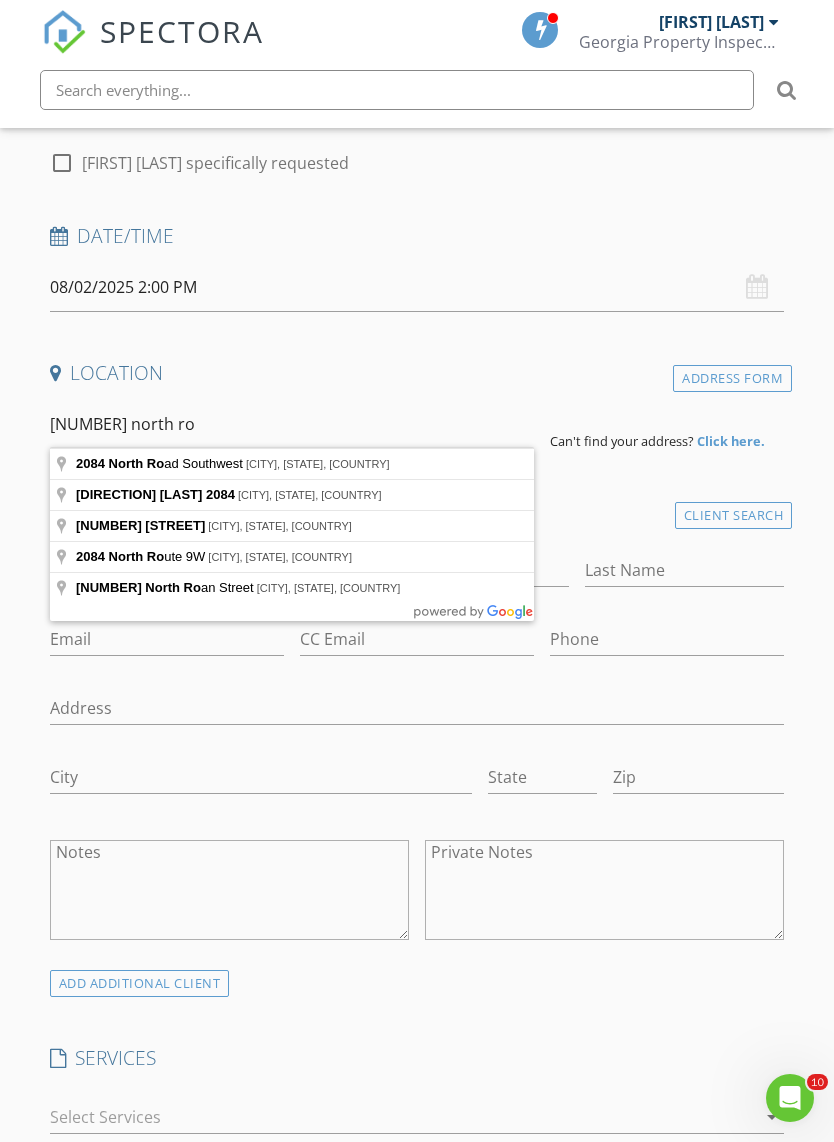 type on "2084 North Road Southwest, Snellville, GA, USA" 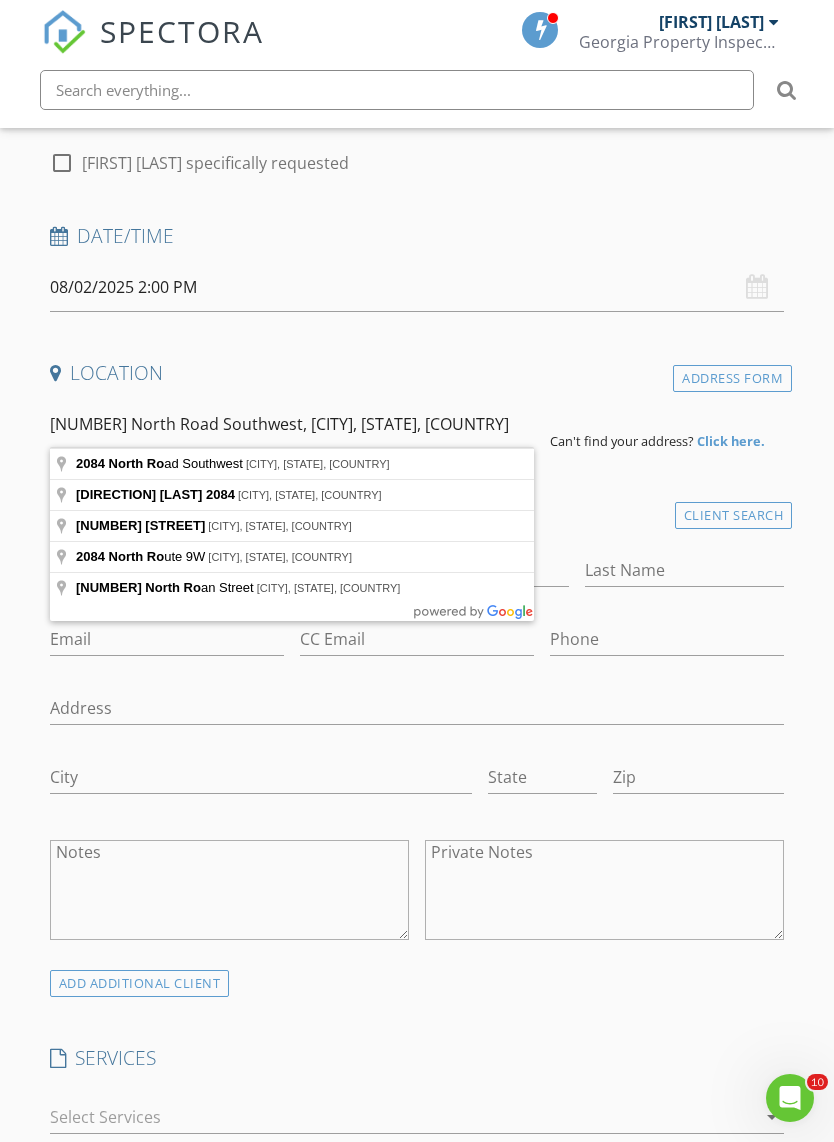 scroll, scrollTop: 351, scrollLeft: 0, axis: vertical 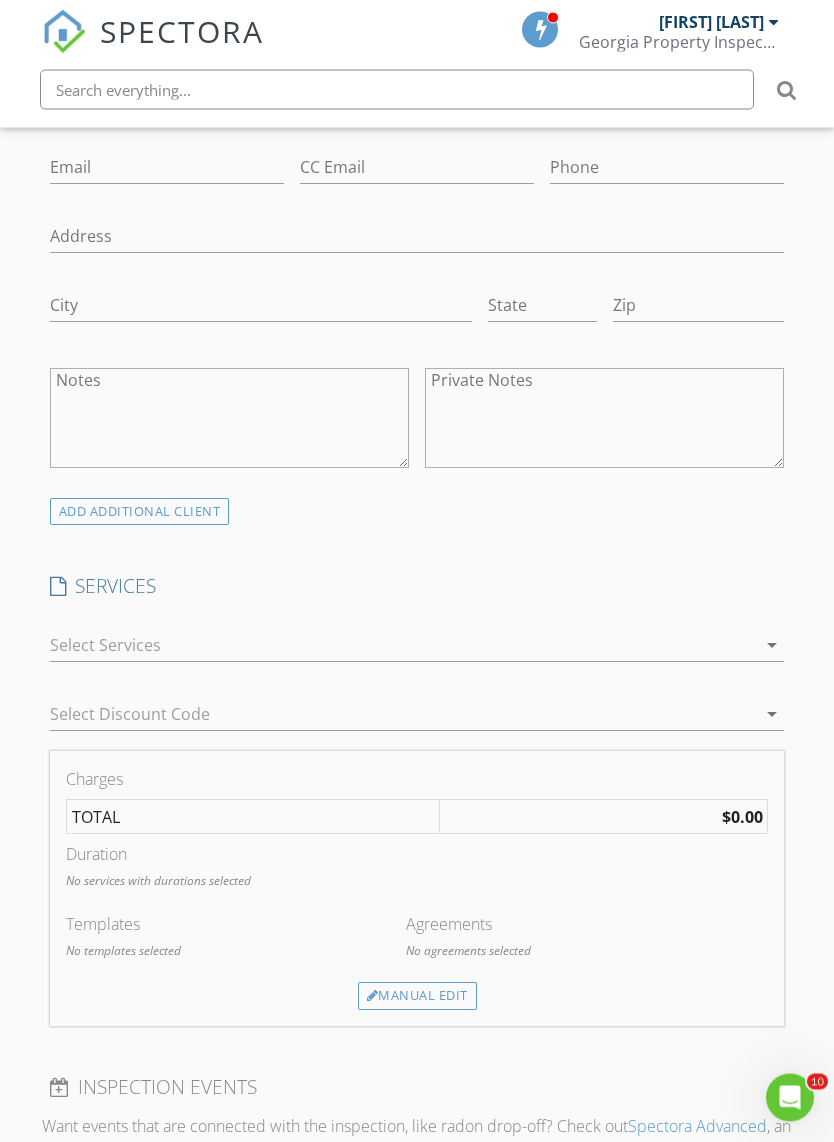 click at bounding box center (403, 646) 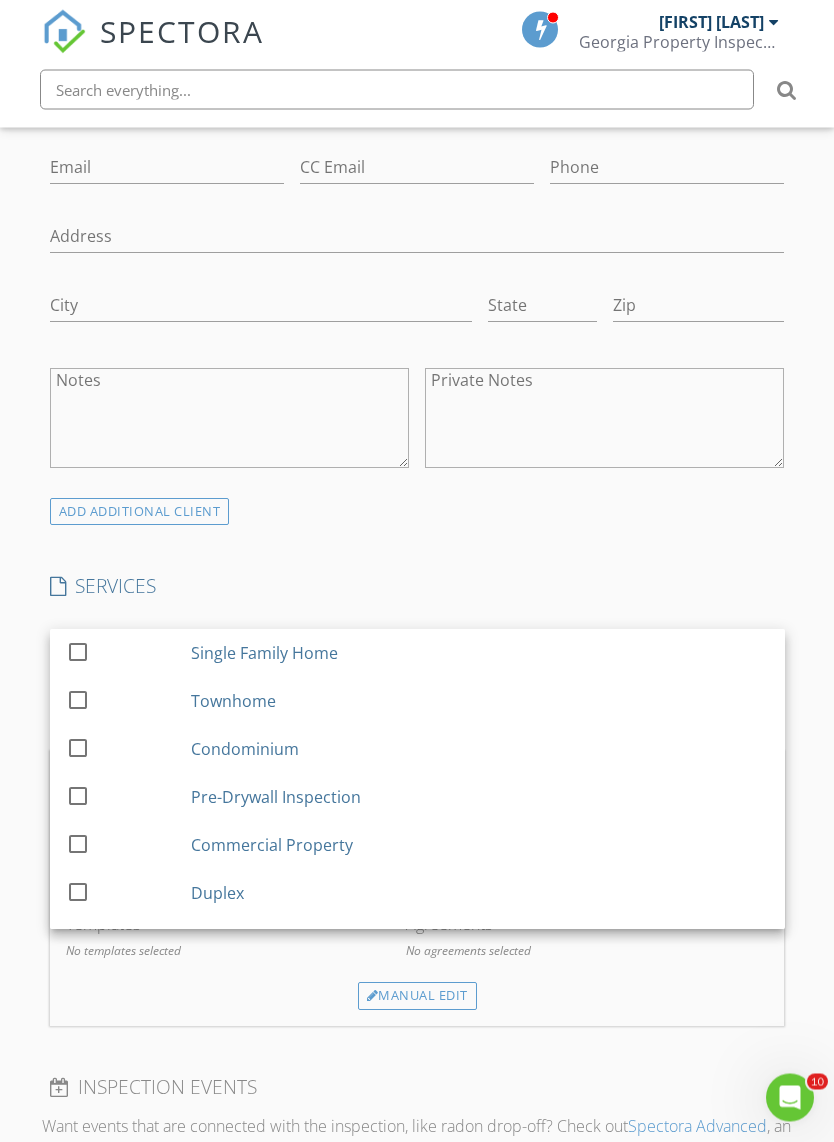 scroll, scrollTop: 1231, scrollLeft: 0, axis: vertical 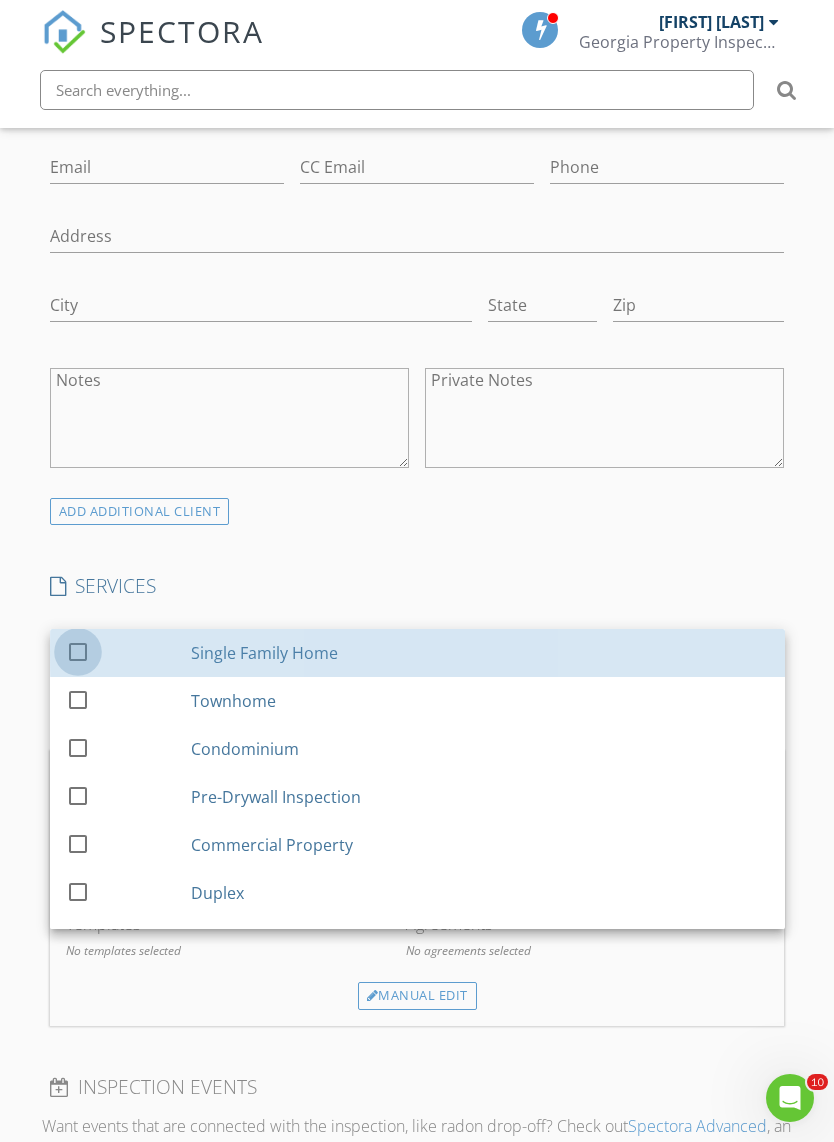 click at bounding box center [78, 651] 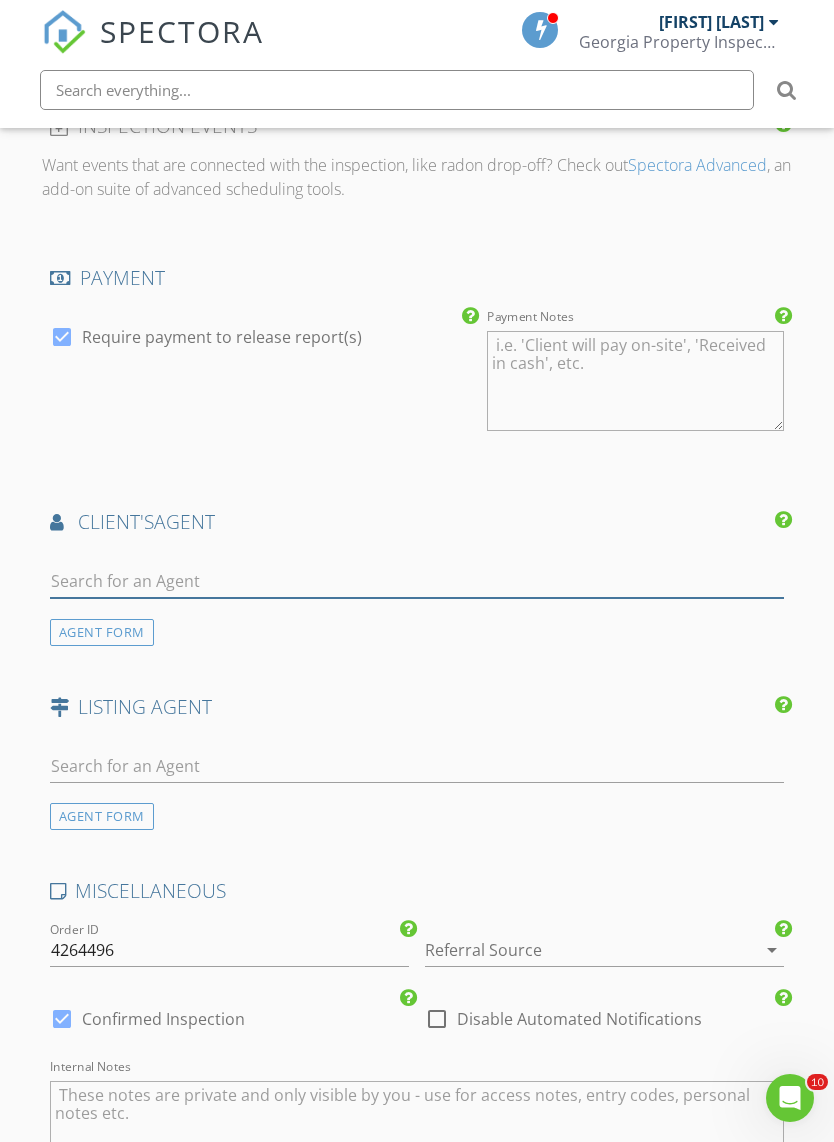 click at bounding box center [417, 581] 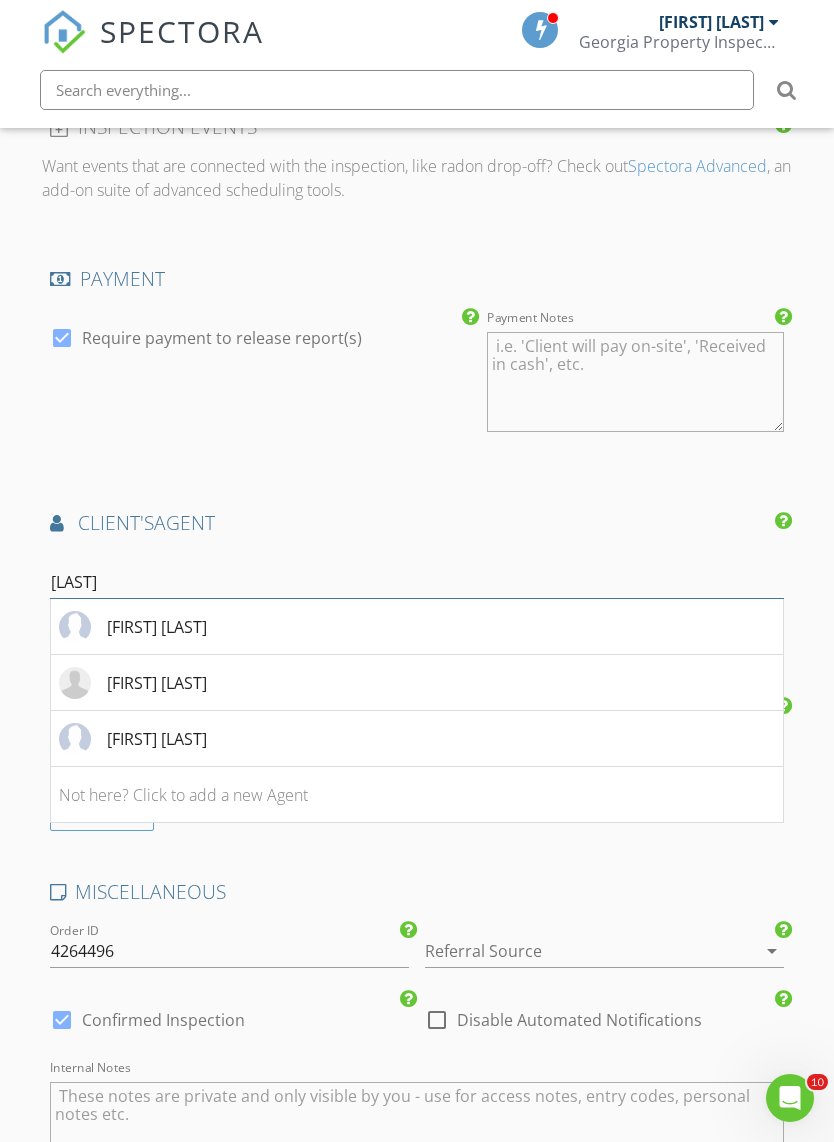 type on "Manoj" 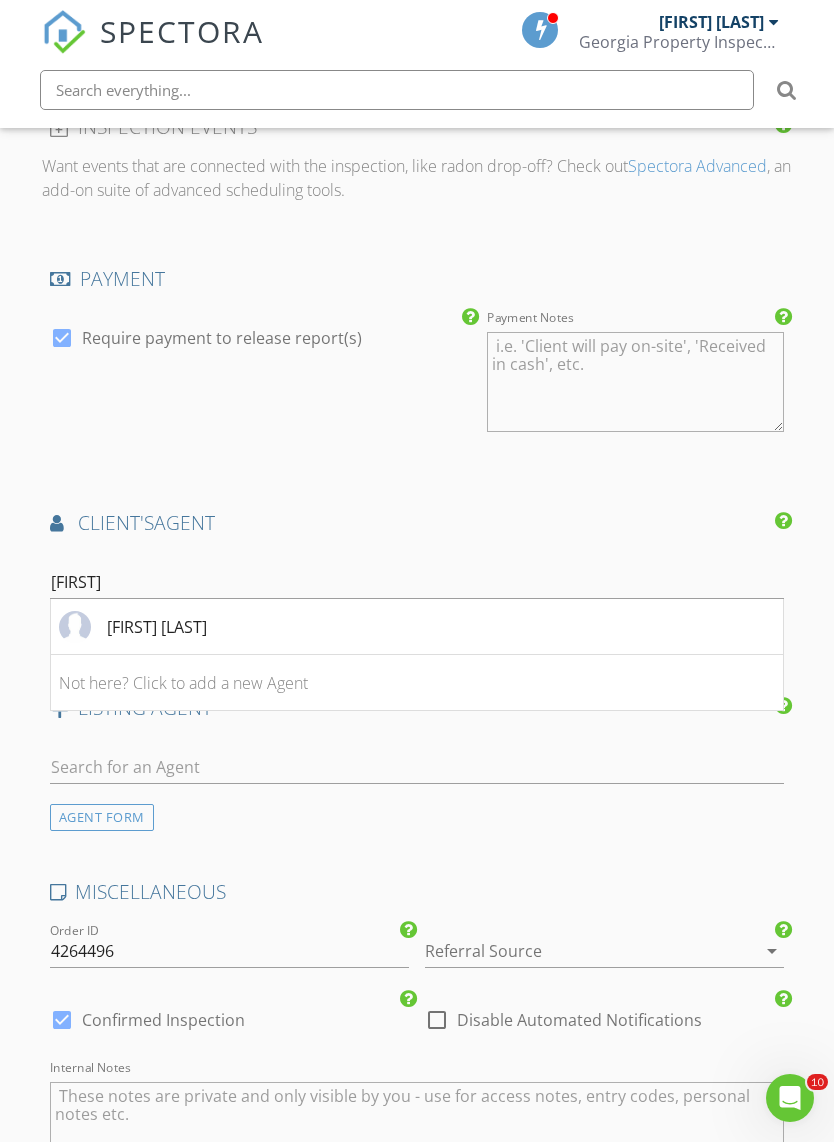 click on "Manoj Dahal" at bounding box center (157, 627) 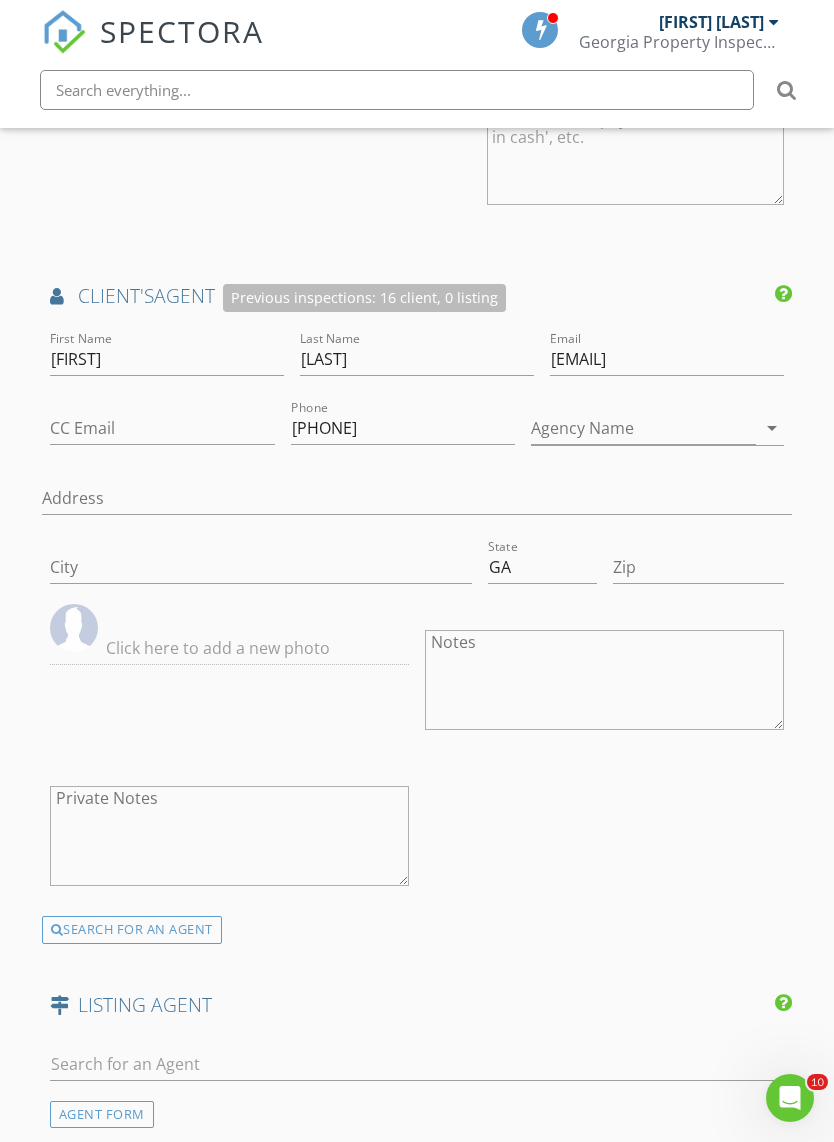 scroll, scrollTop: 3211, scrollLeft: 0, axis: vertical 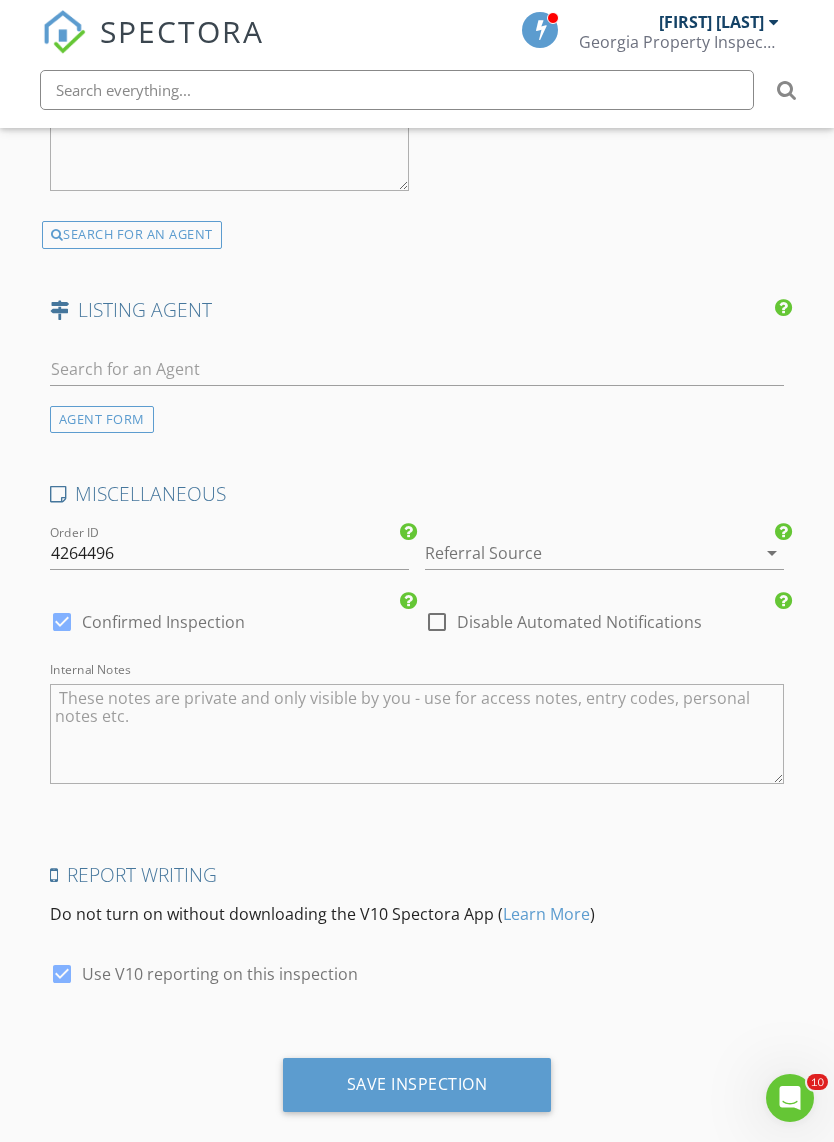 click on "Save Inspection" at bounding box center [417, 1084] 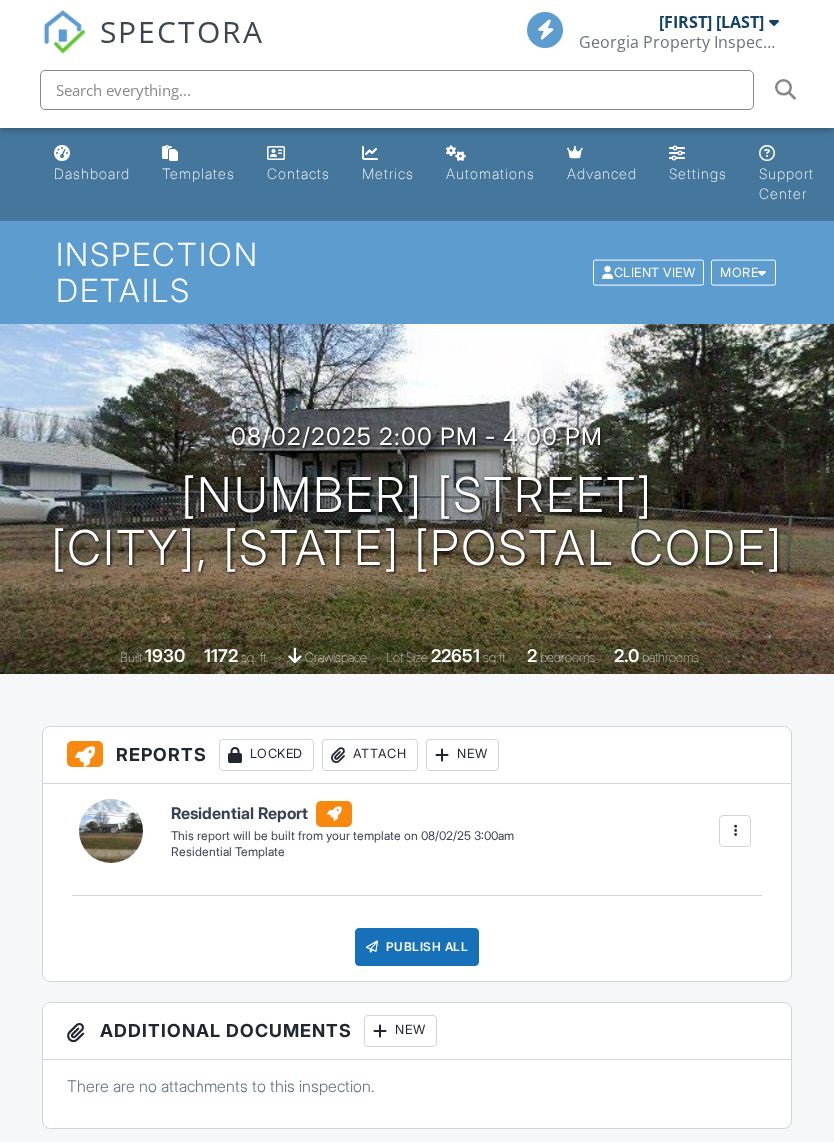 scroll, scrollTop: 0, scrollLeft: 0, axis: both 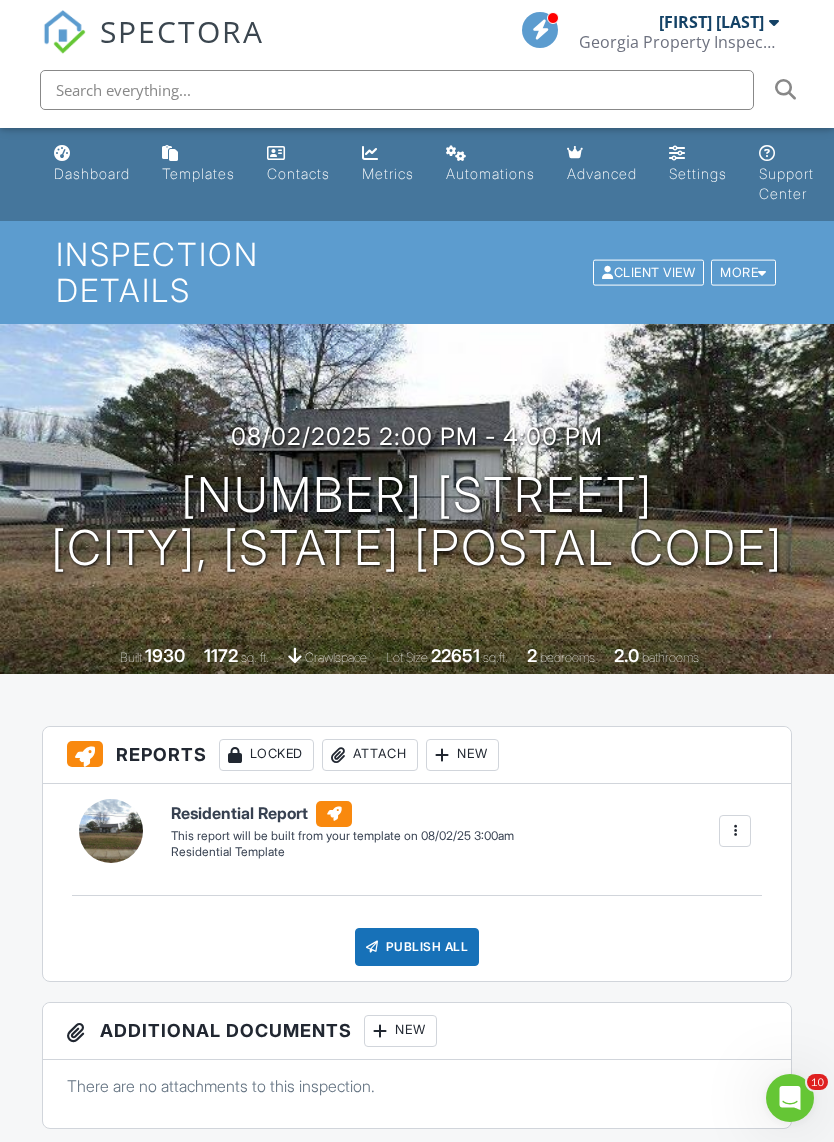 click on "Dashboard" at bounding box center (92, 173) 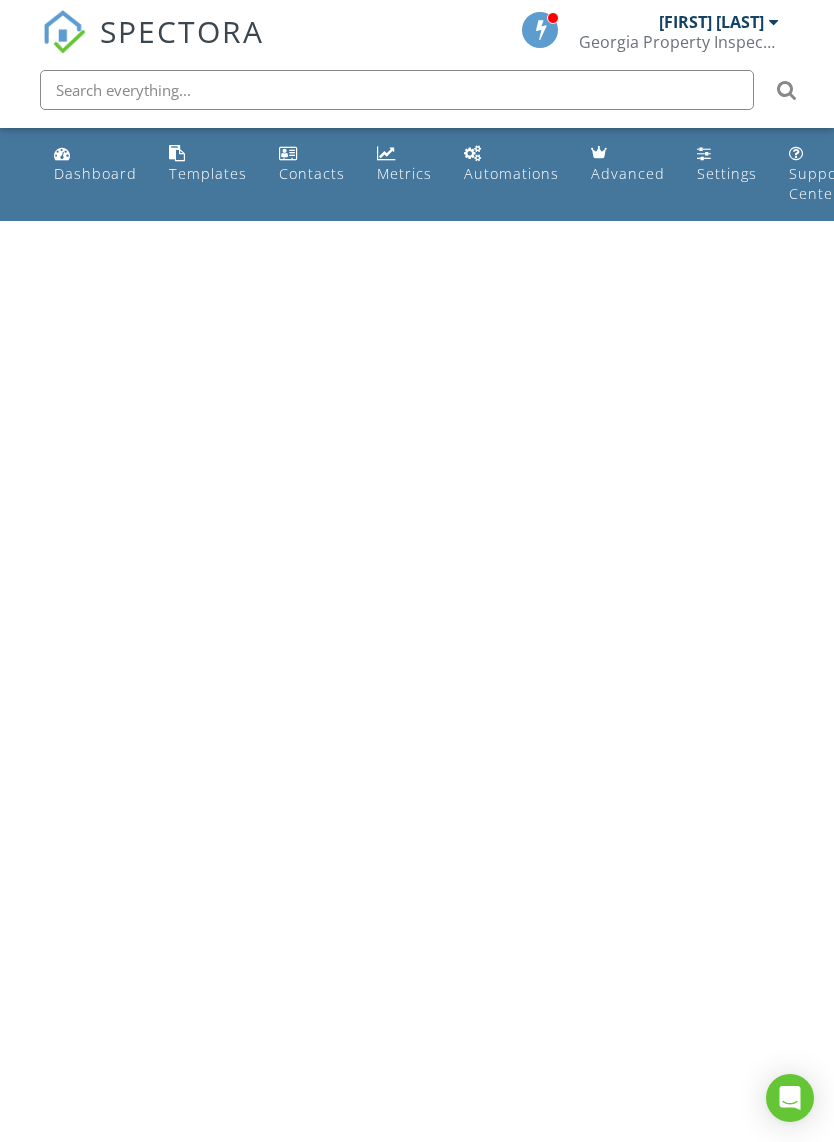 scroll, scrollTop: 0, scrollLeft: 0, axis: both 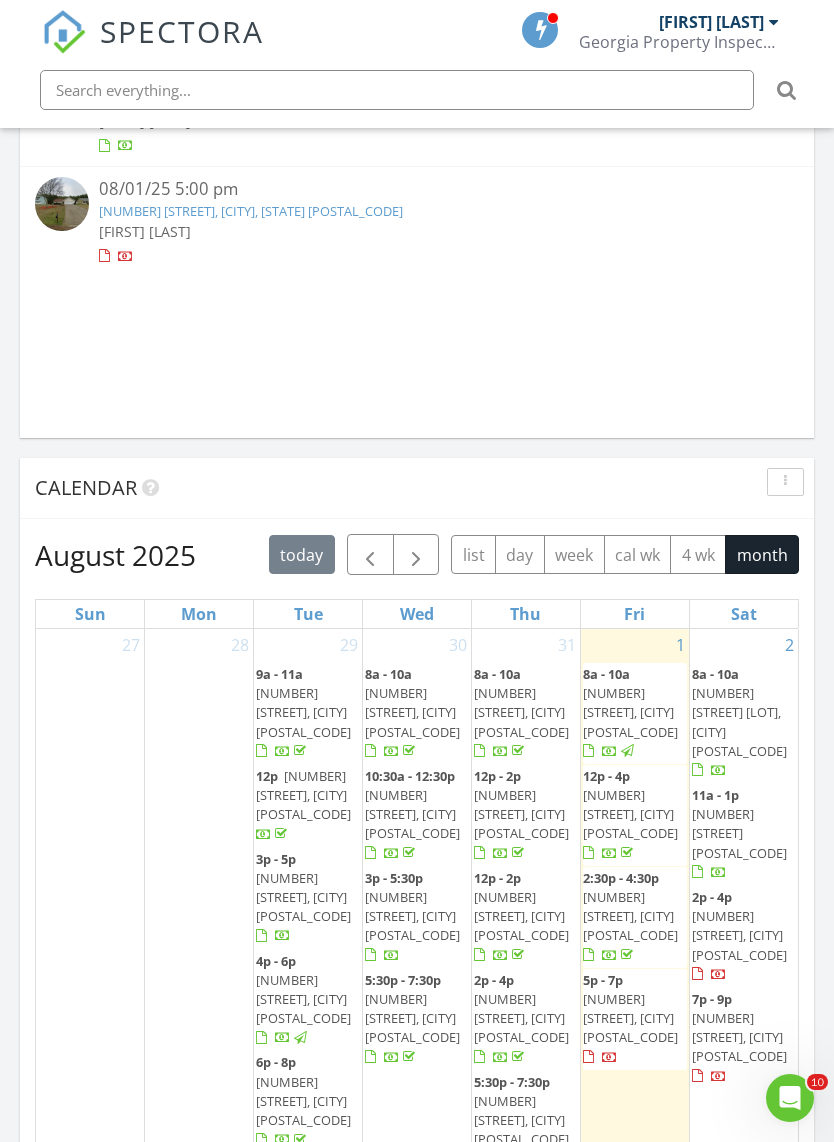 click at bounding box center [370, 556] 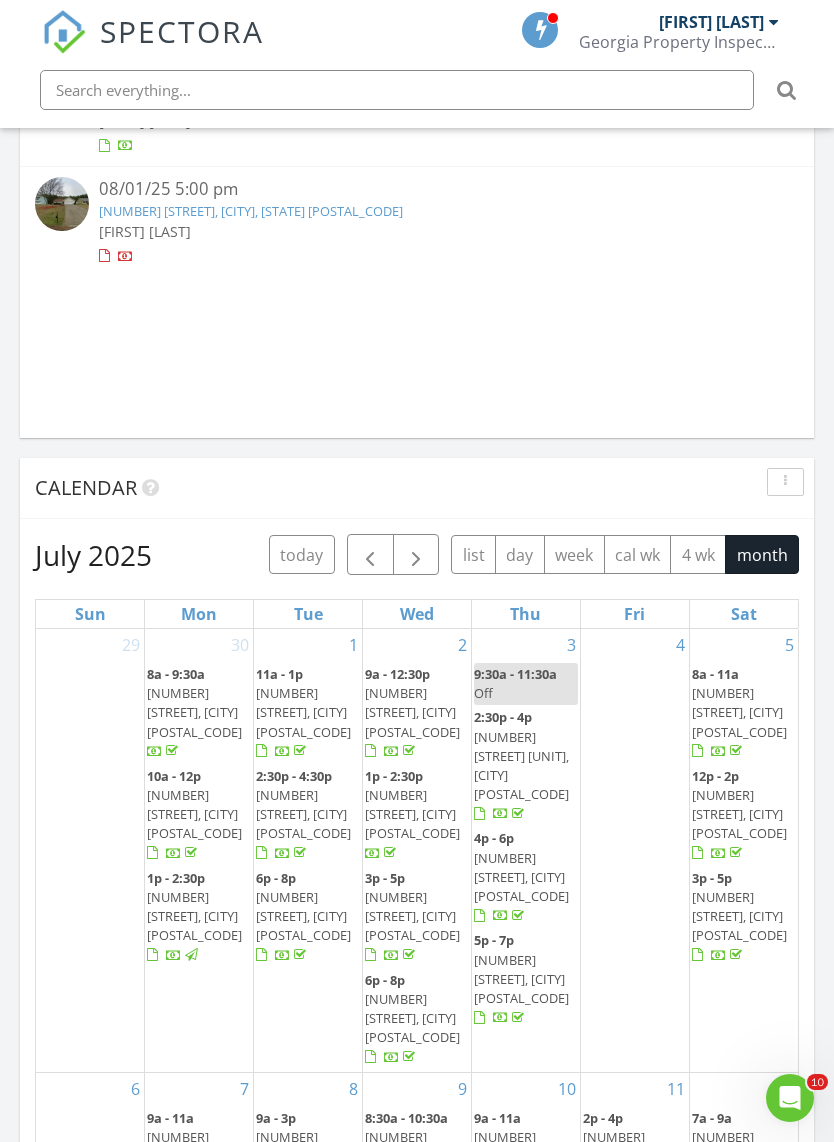 click at bounding box center (417, 257) 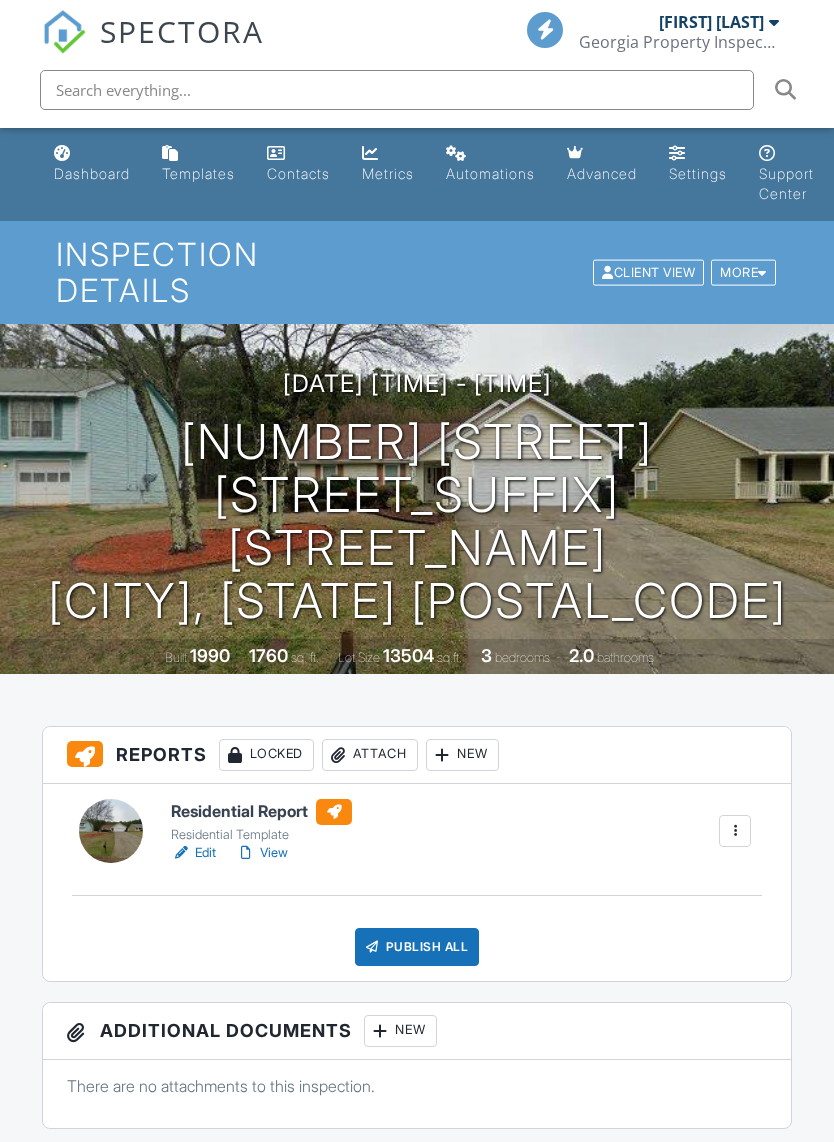 scroll, scrollTop: 0, scrollLeft: 0, axis: both 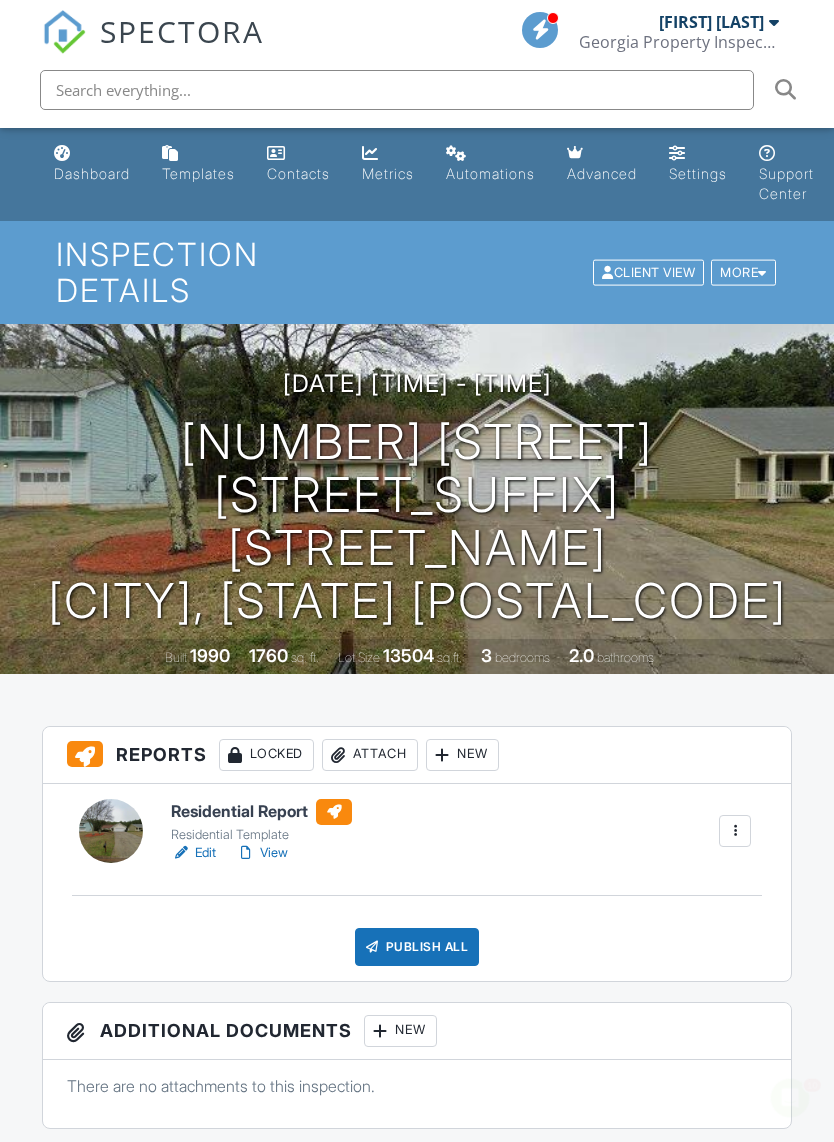 click on "Dashboard" at bounding box center [92, 173] 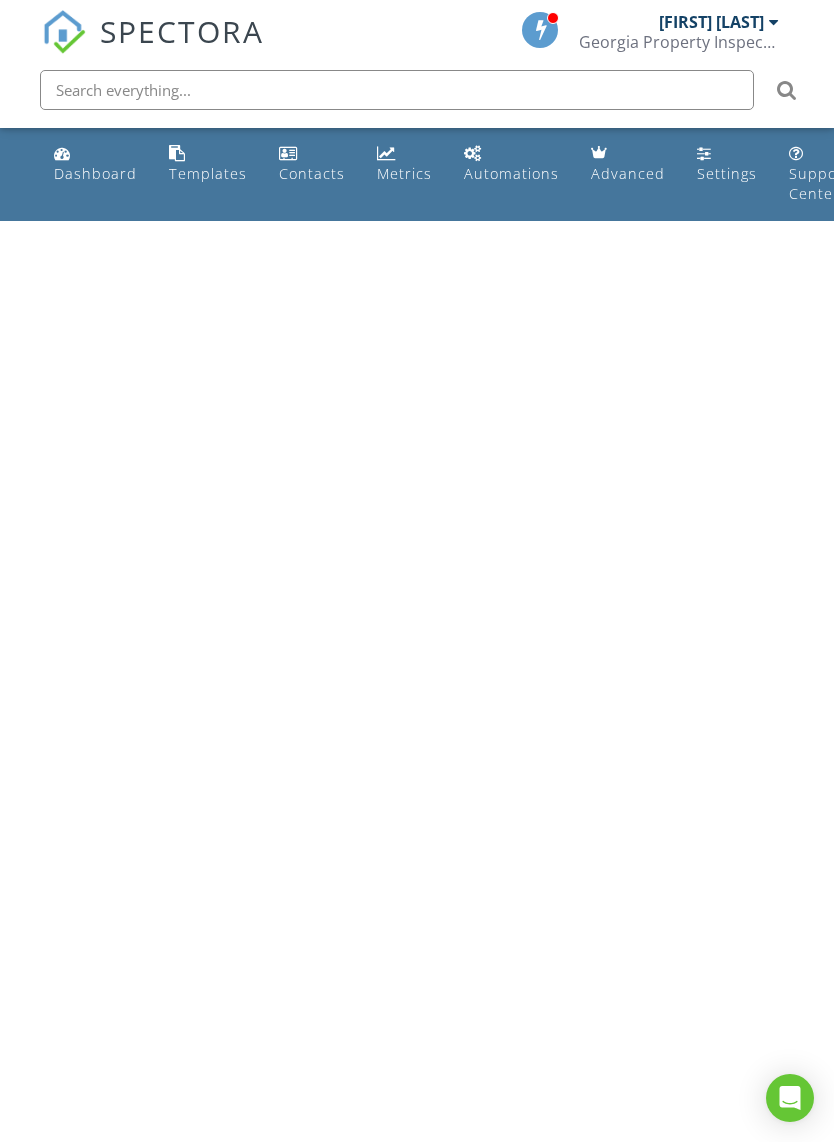 scroll, scrollTop: 0, scrollLeft: 0, axis: both 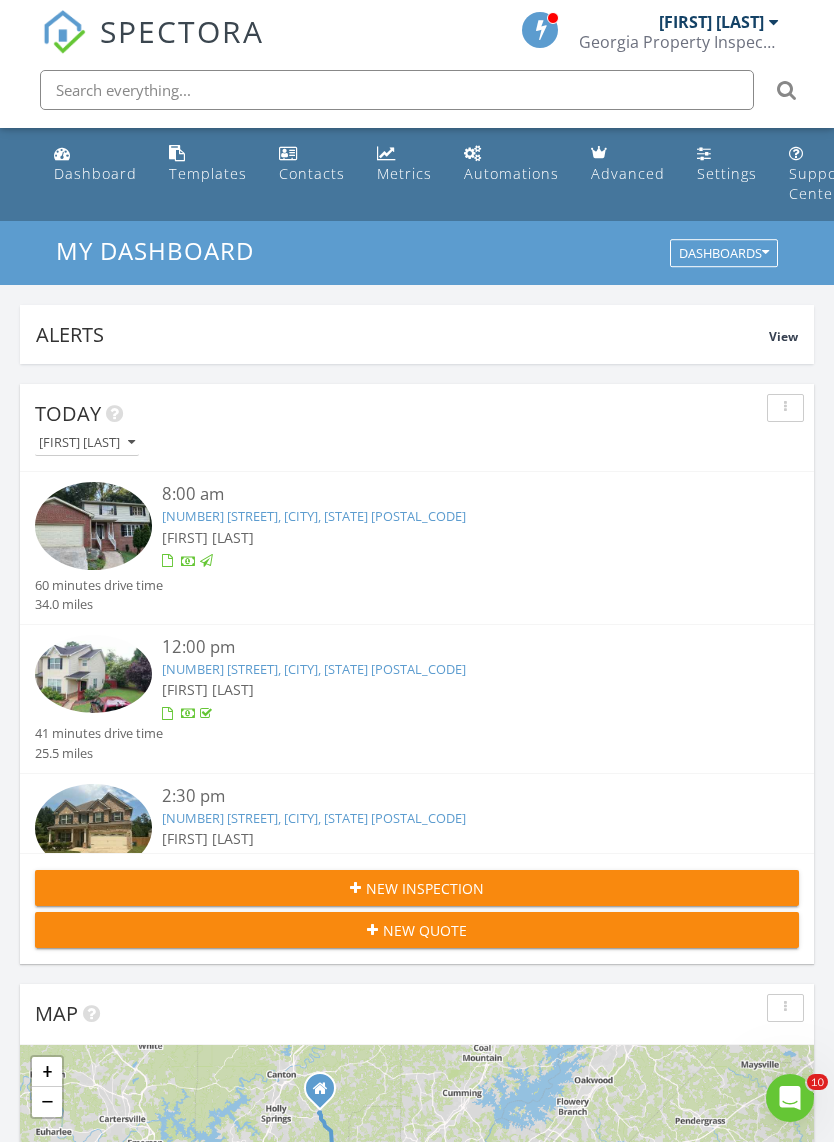 click on "[TIME]
[NUMBER] [STREET], [CITY], [STATE] [POSTAL_CODE]
[FIRST] [LAST]
[DURATION] drive time   [DISTANCE] miles" at bounding box center [417, 699] 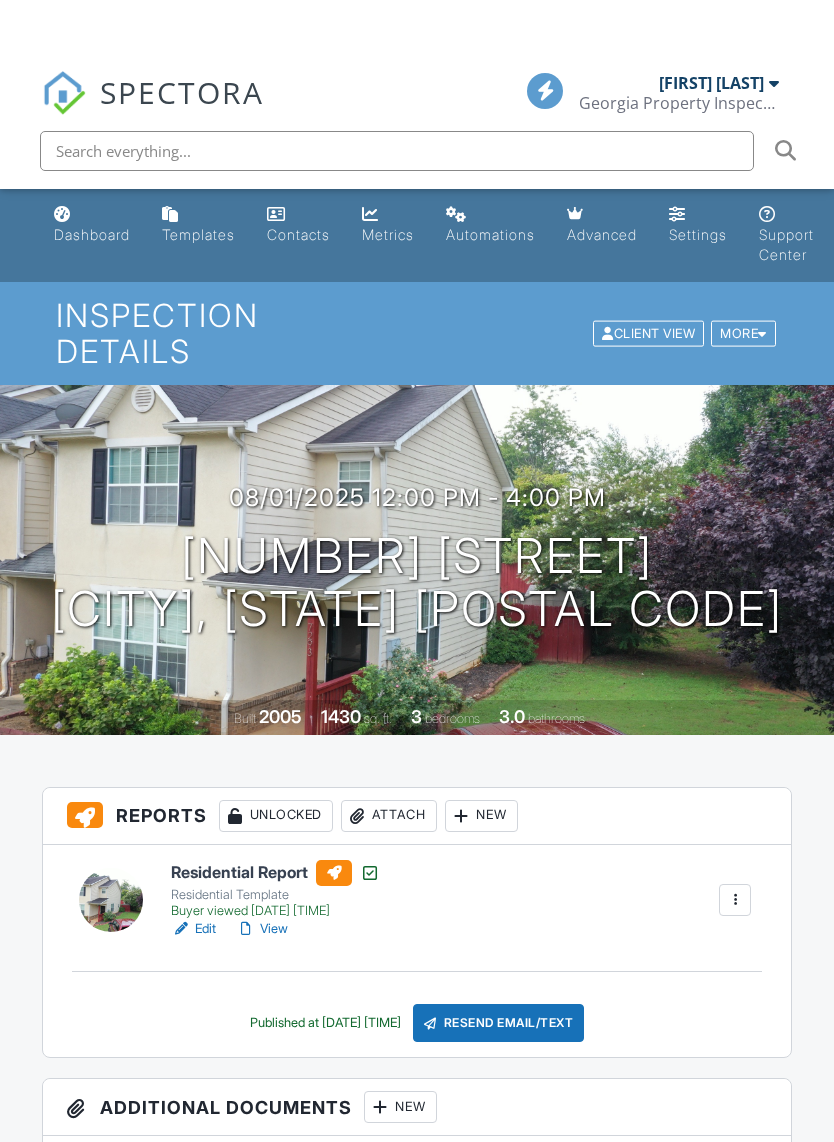 scroll, scrollTop: -20, scrollLeft: 0, axis: vertical 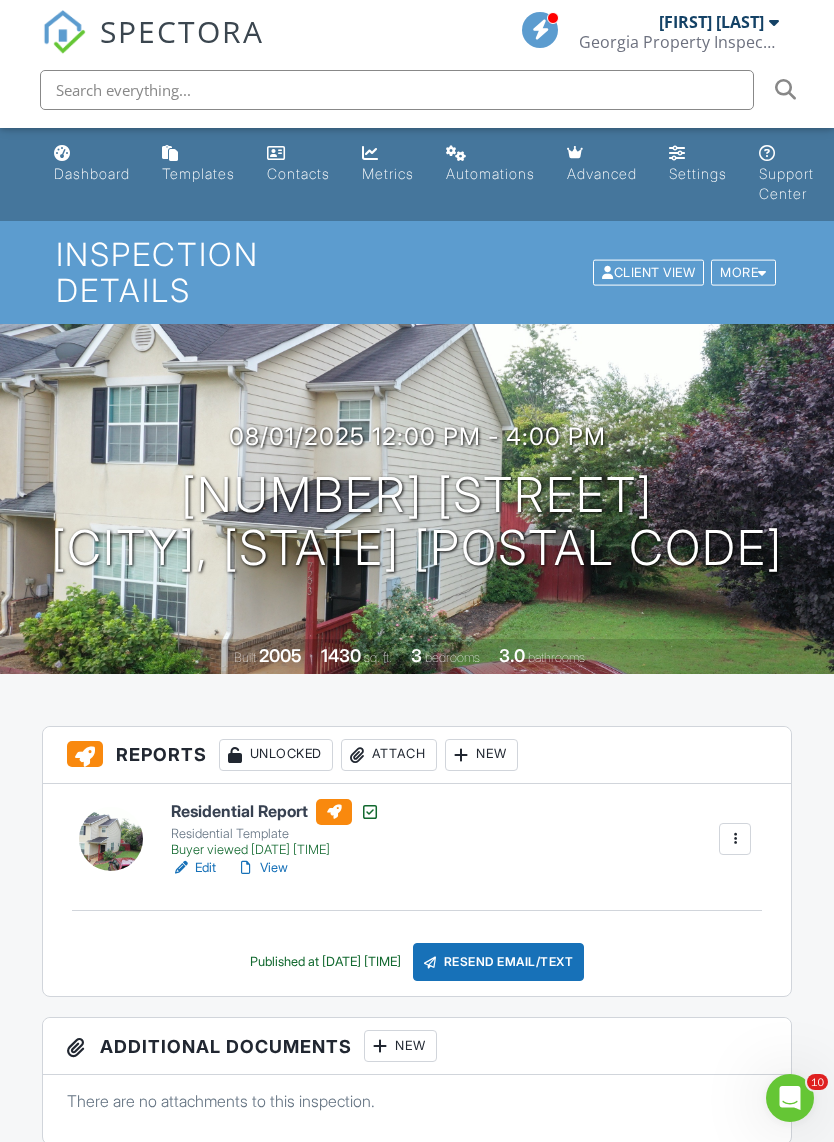 click on "Dashboard" at bounding box center [92, 173] 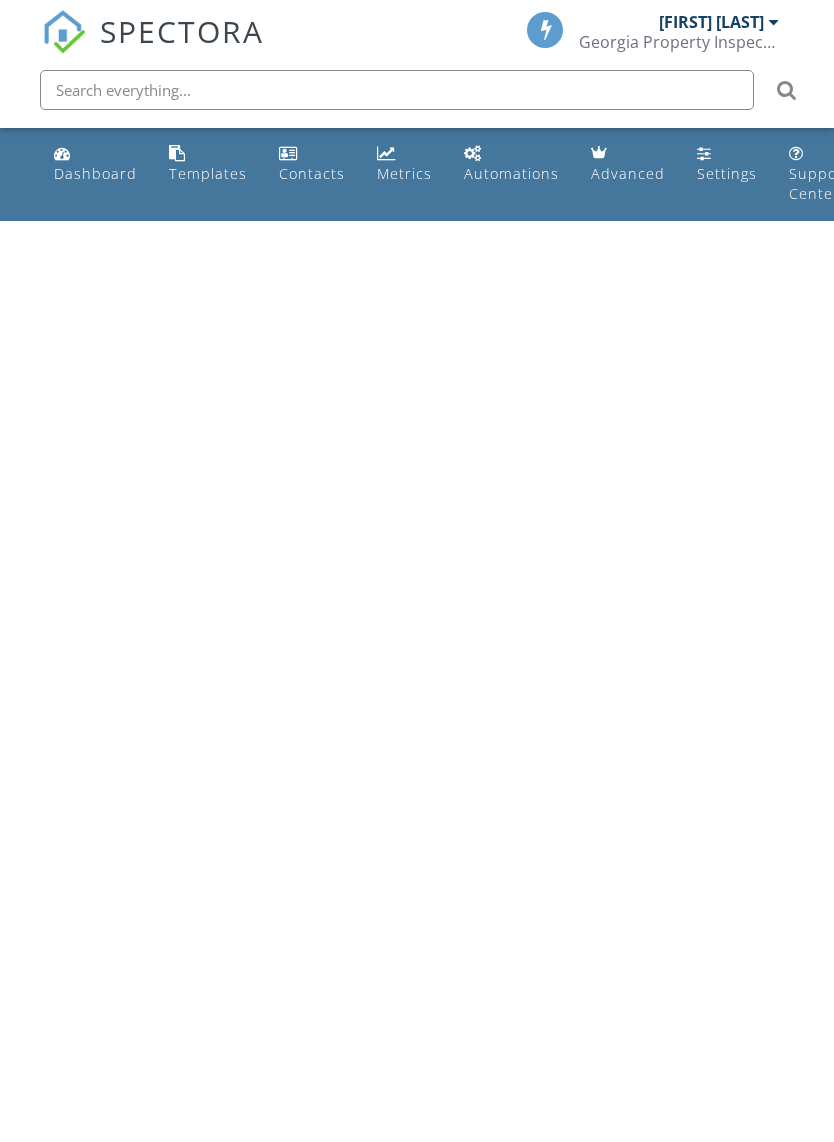 scroll, scrollTop: 0, scrollLeft: 0, axis: both 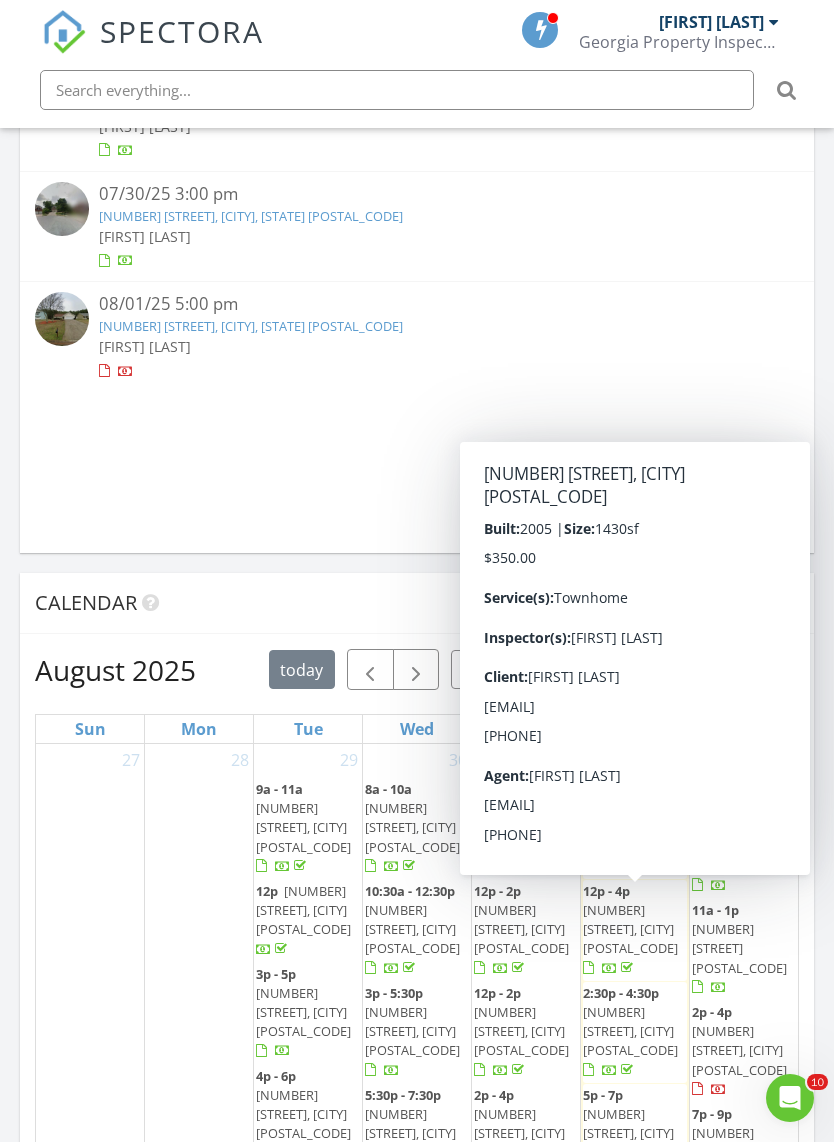 click on "7293 Bridlewood Ct, Jonesboro 30236" at bounding box center [630, 929] 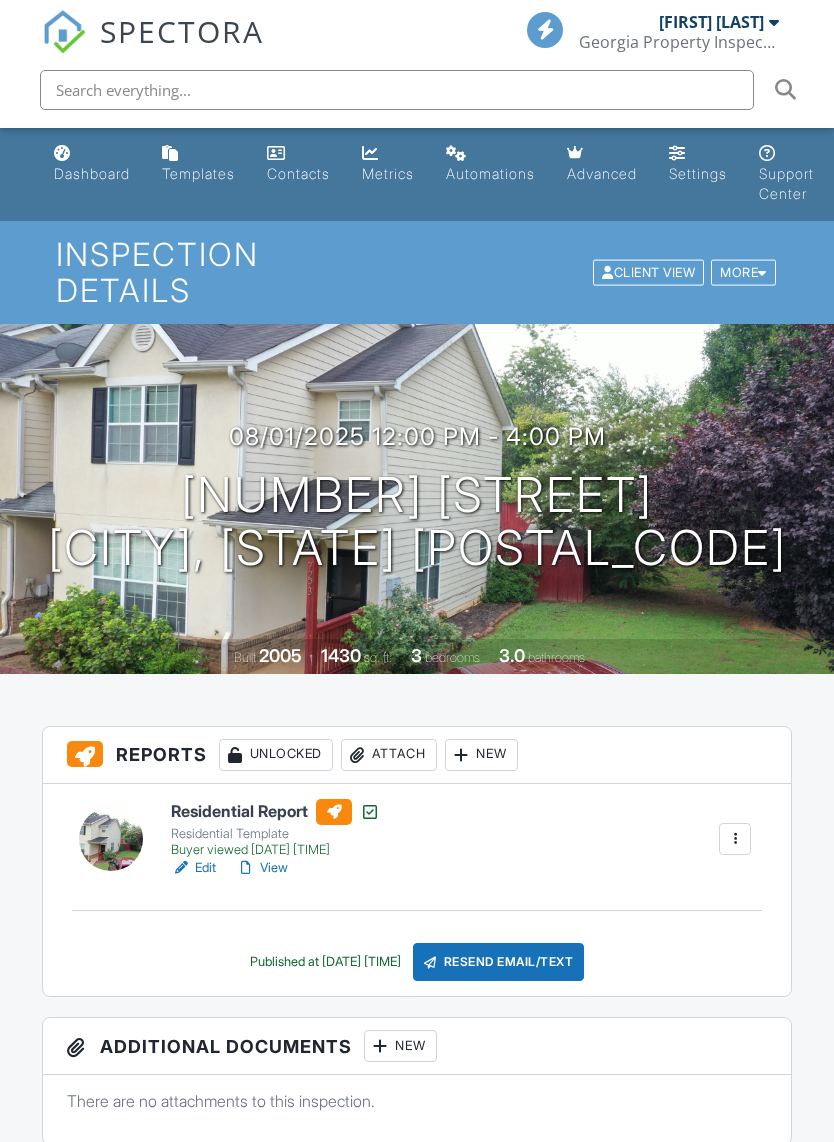 scroll, scrollTop: 0, scrollLeft: 0, axis: both 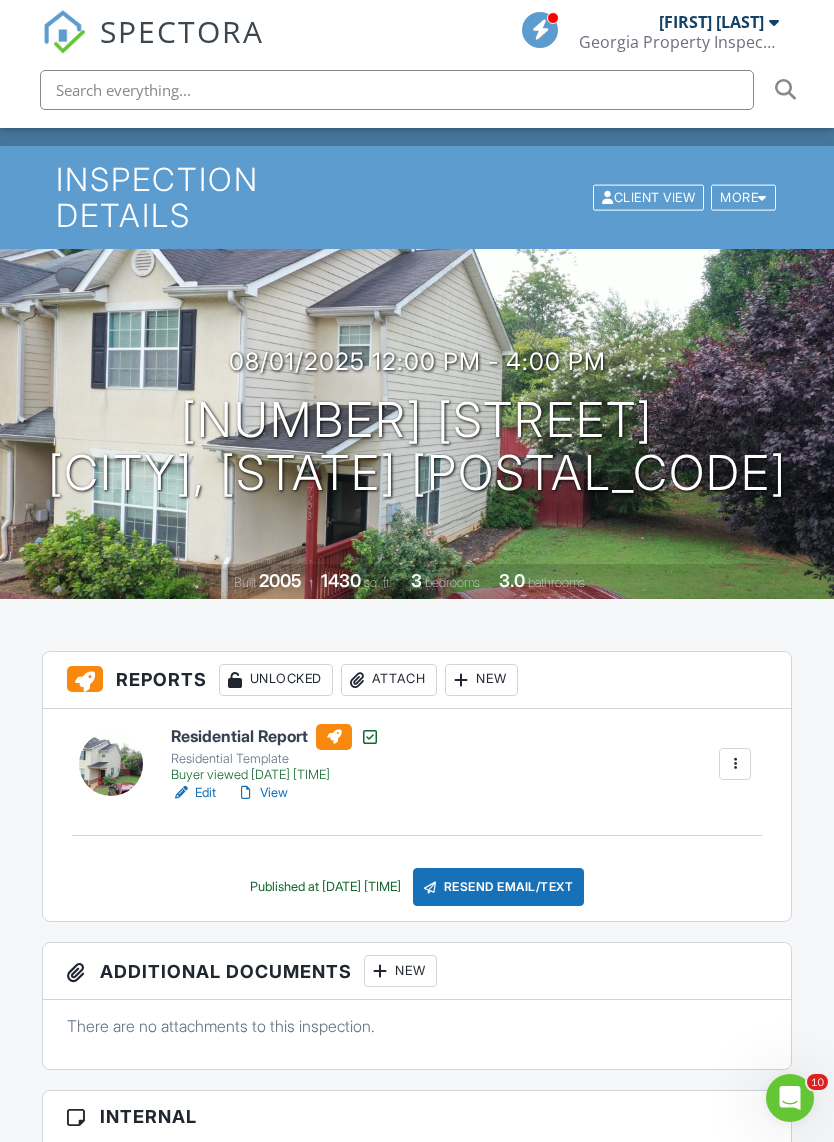 click on "View" at bounding box center [262, 793] 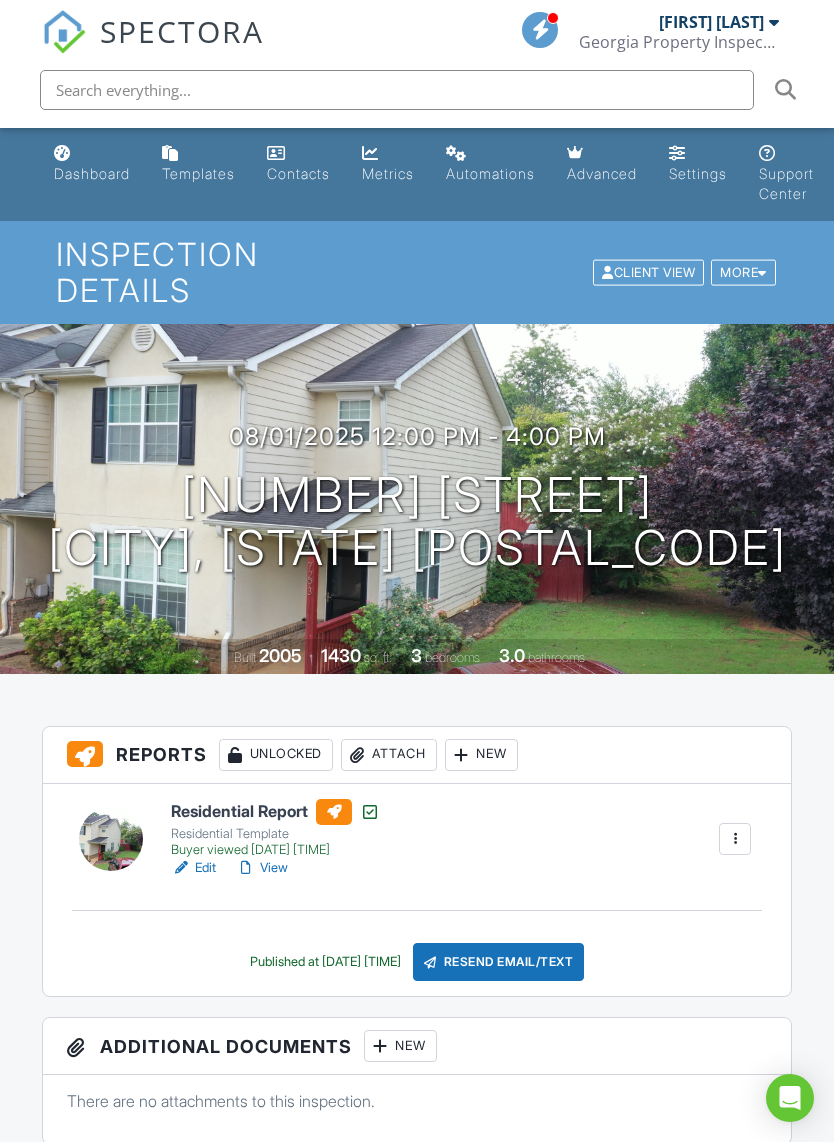 scroll, scrollTop: 0, scrollLeft: 0, axis: both 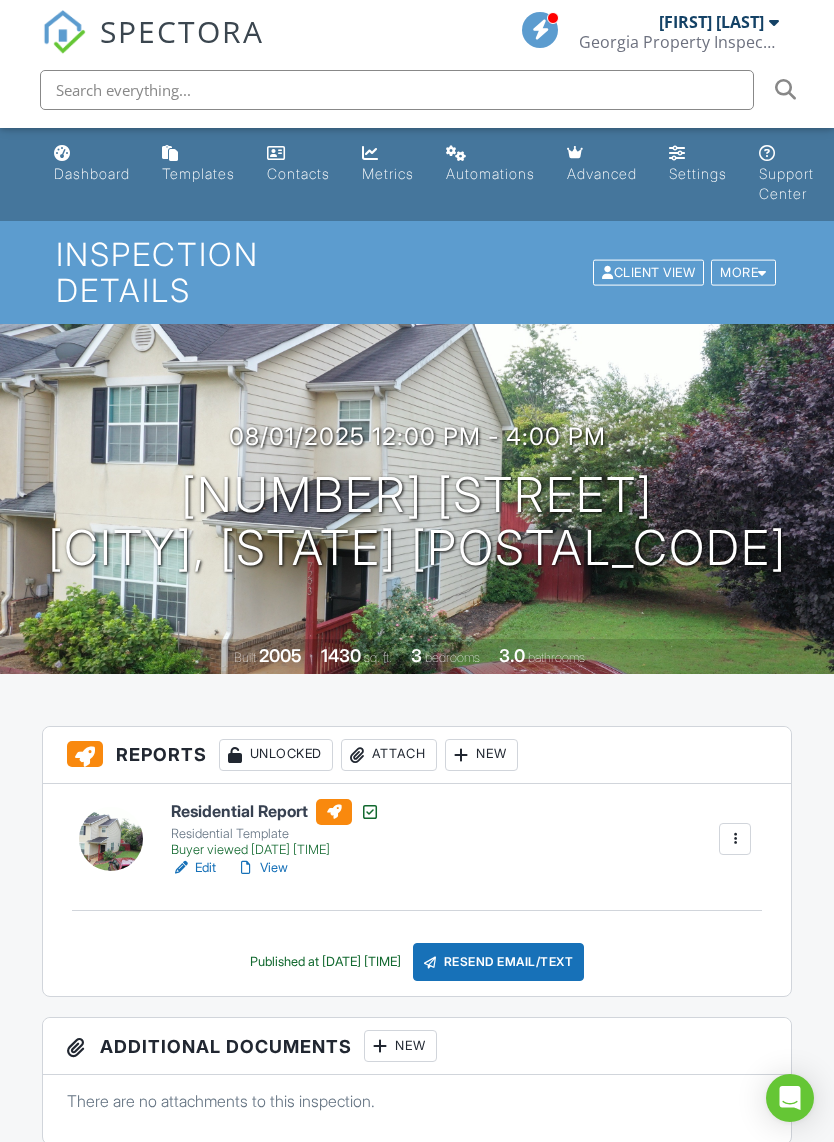 click on "Dashboard" at bounding box center [92, 173] 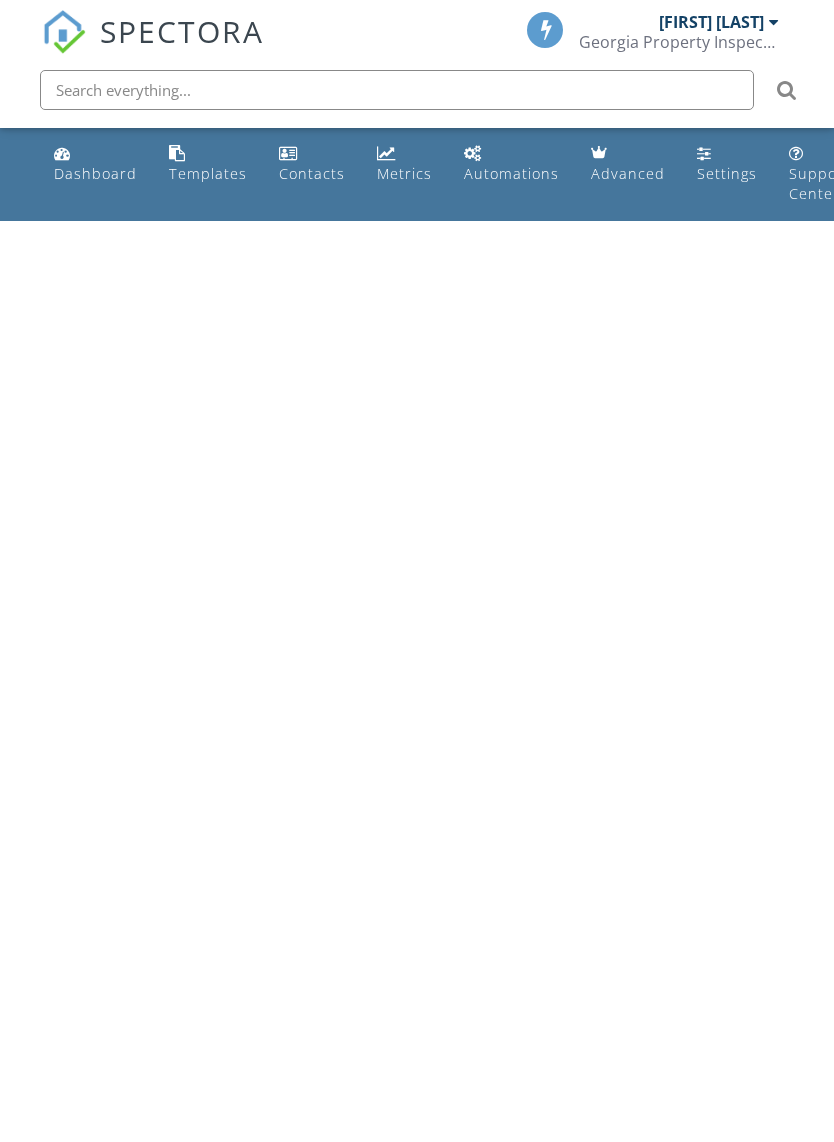 scroll, scrollTop: 0, scrollLeft: 0, axis: both 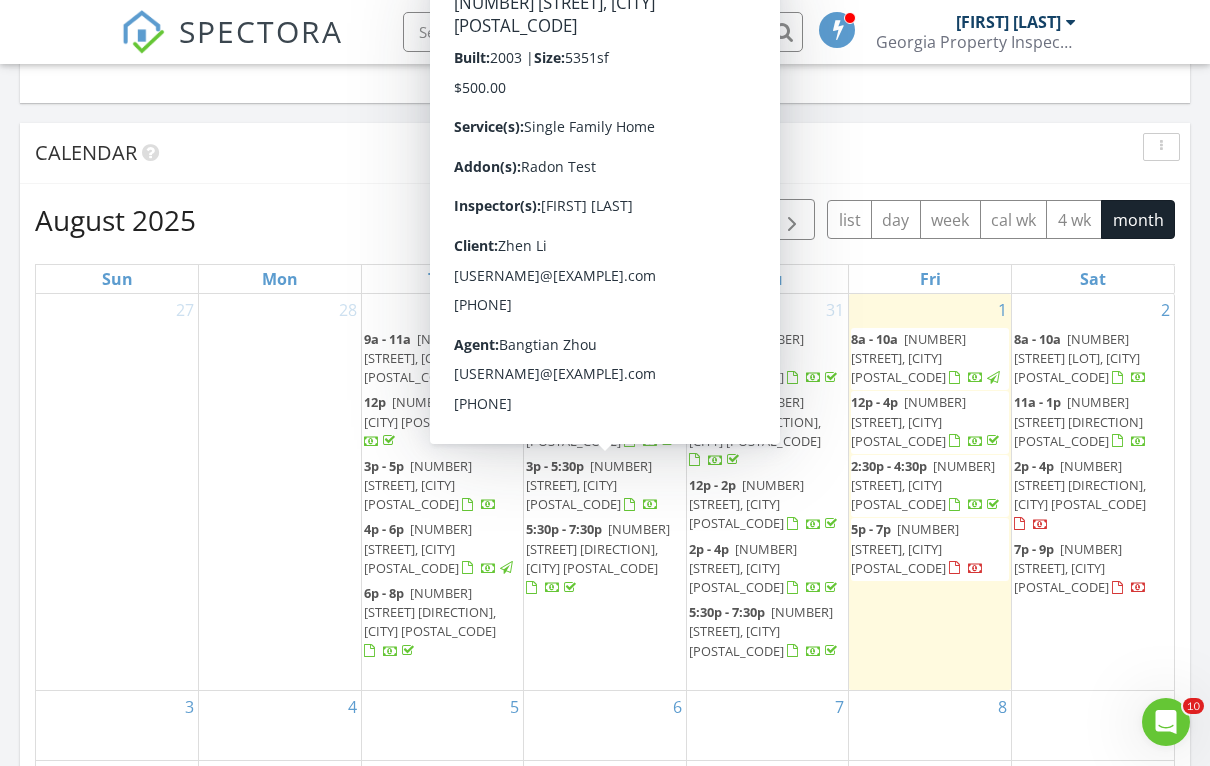 click on "302 Shawnee Indian Ln, Suwanee 30024" at bounding box center (589, 485) 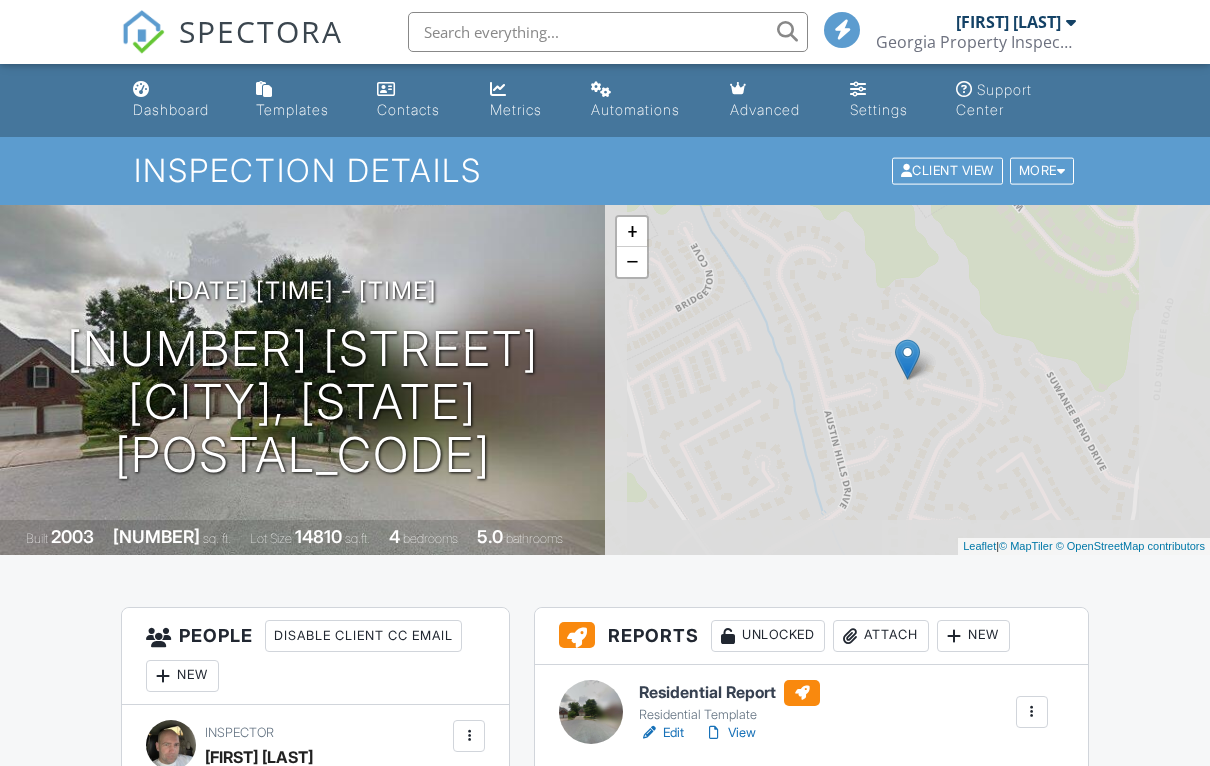 scroll, scrollTop: 0, scrollLeft: 0, axis: both 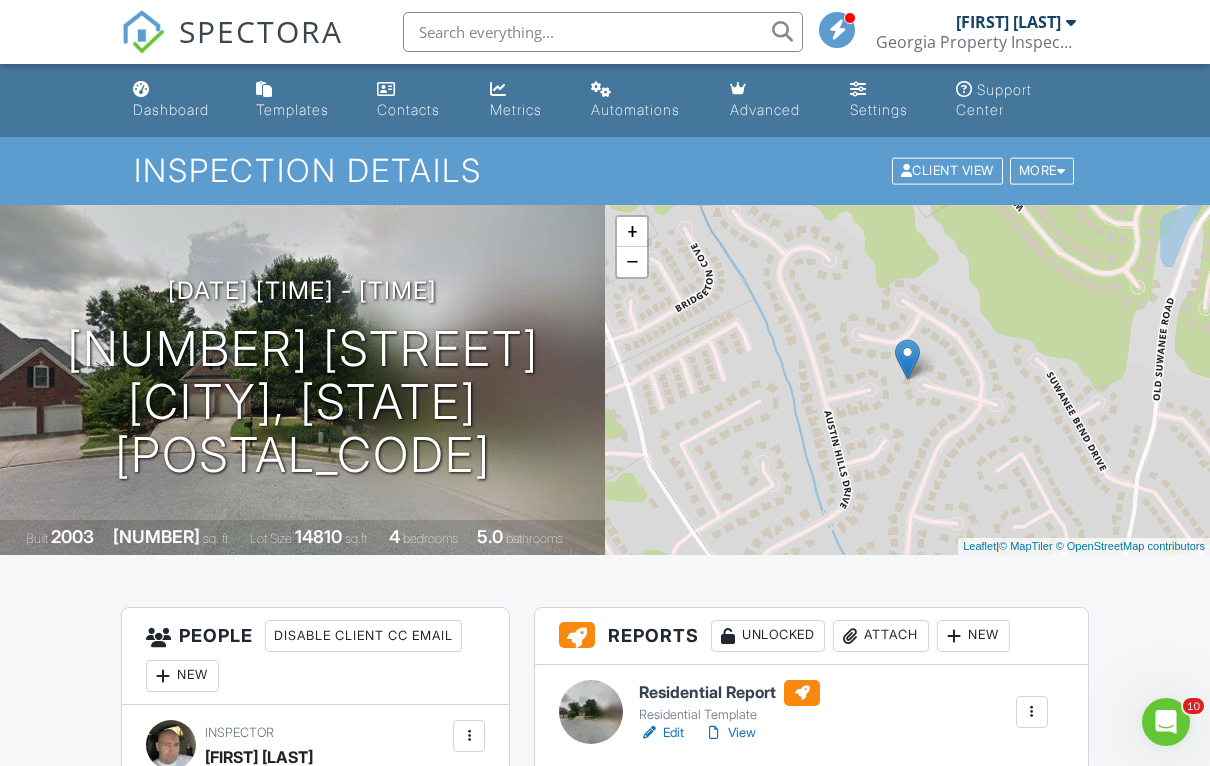 click on "Dashboard" at bounding box center (171, 109) 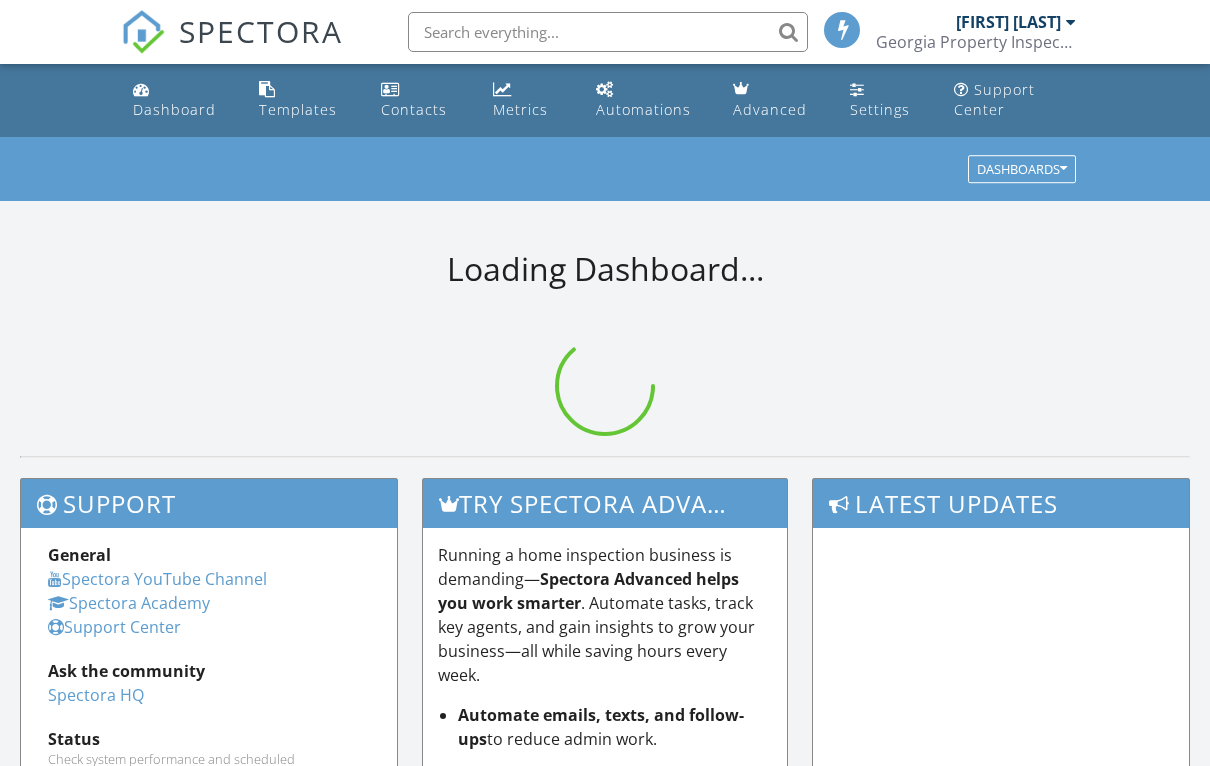 scroll, scrollTop: 0, scrollLeft: 0, axis: both 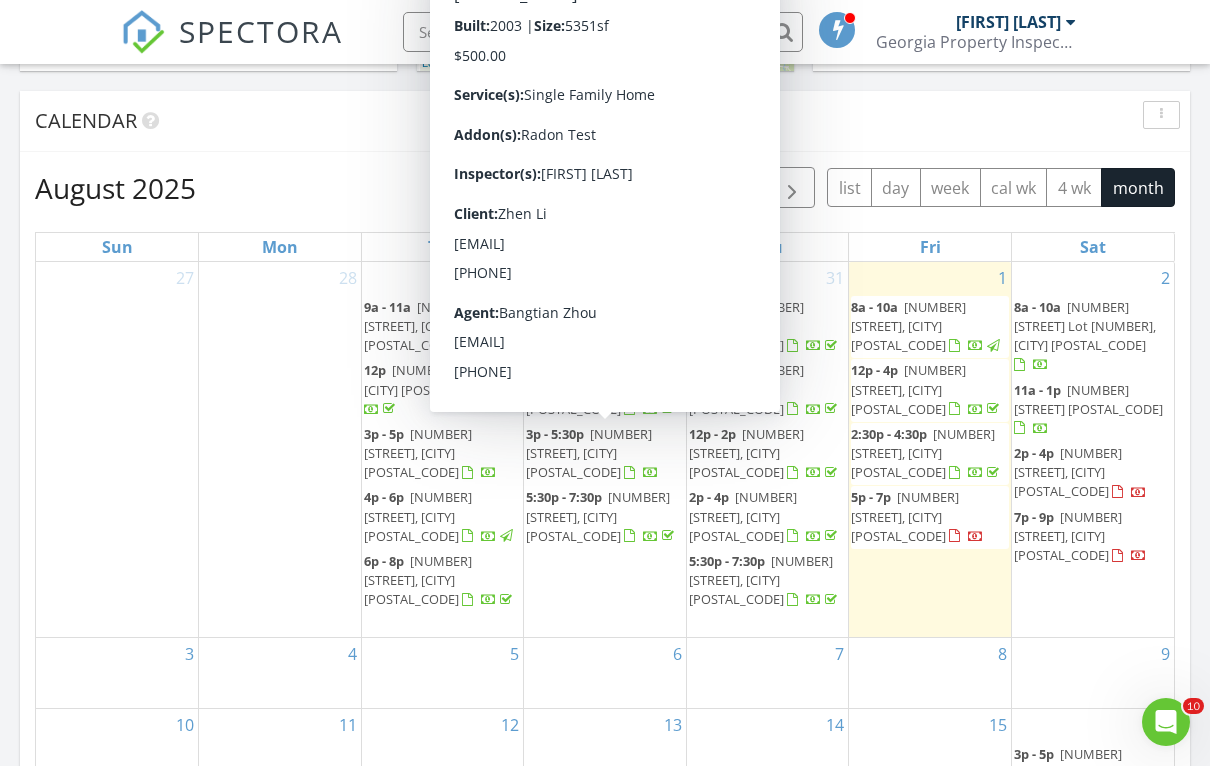 click on "[NUMBER] [STREET], [CITY] [POSTAL_CODE]" at bounding box center (589, 453) 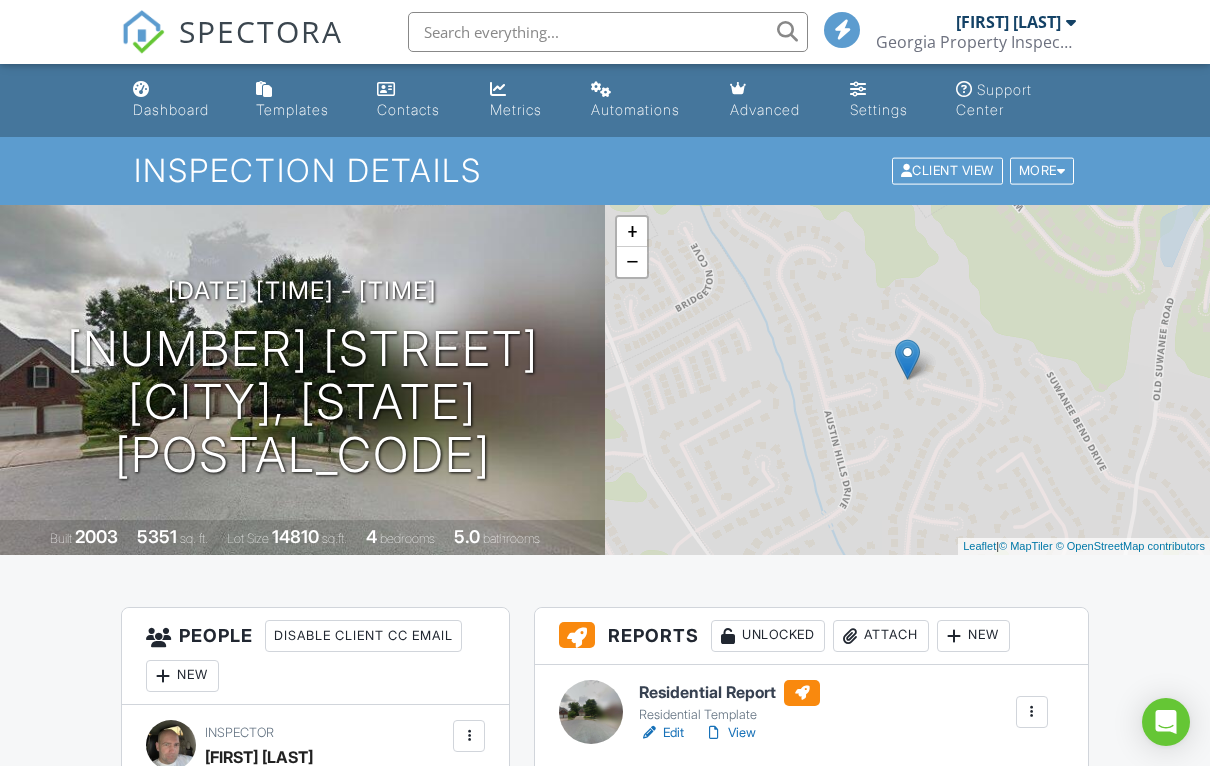 scroll, scrollTop: 0, scrollLeft: 0, axis: both 